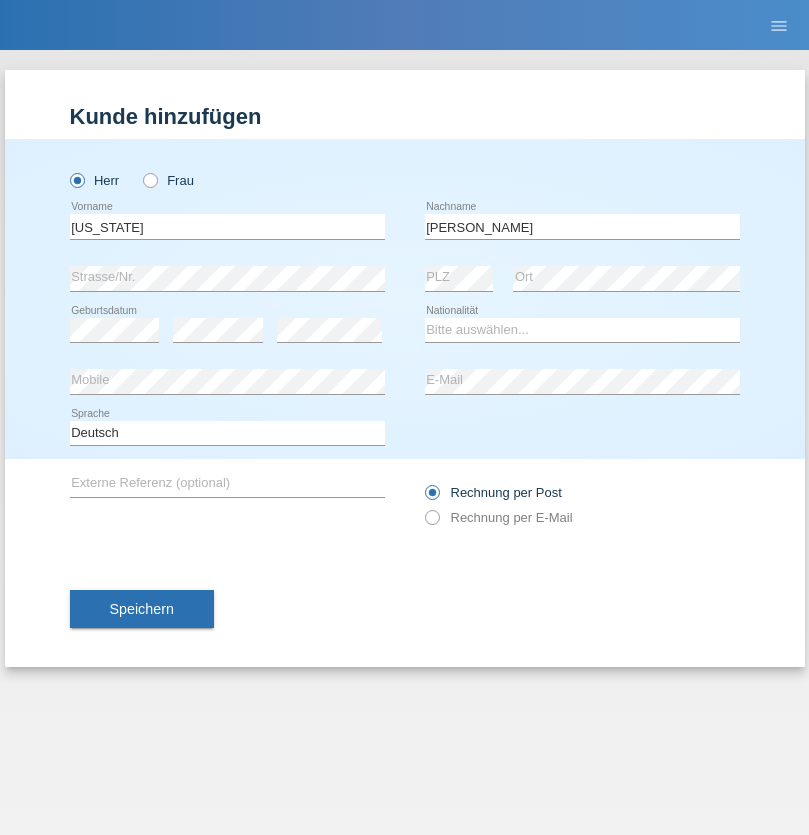 scroll, scrollTop: 0, scrollLeft: 0, axis: both 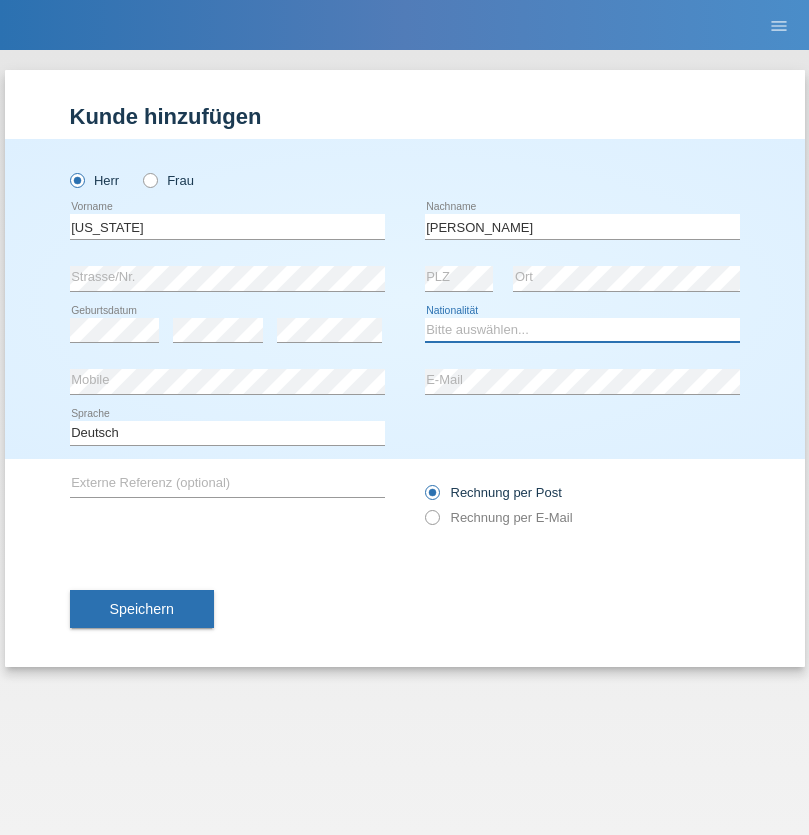 select on "BR" 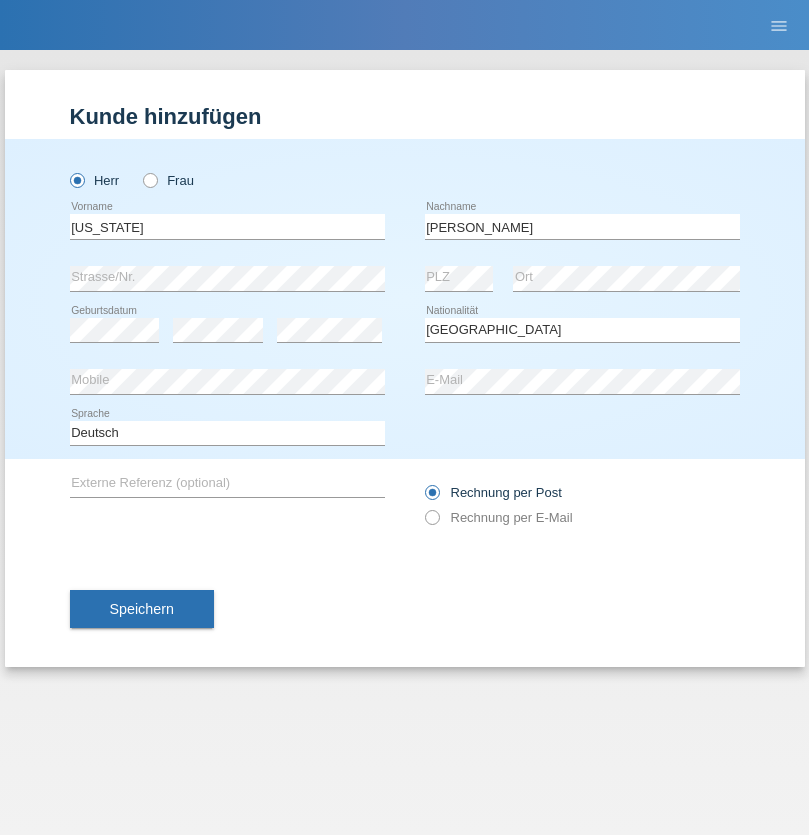 select on "C" 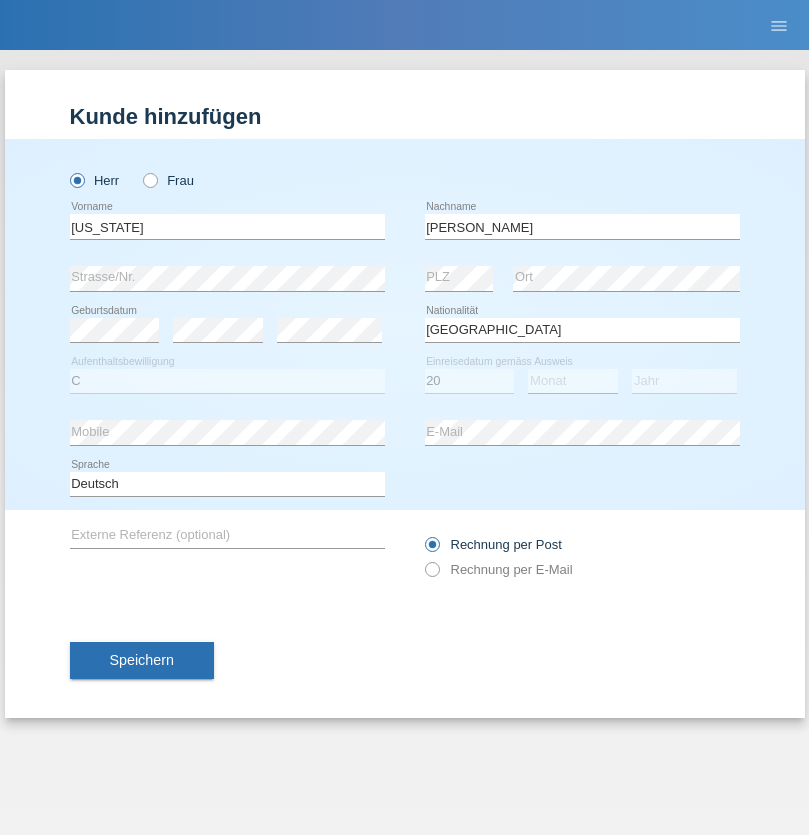 select on "12" 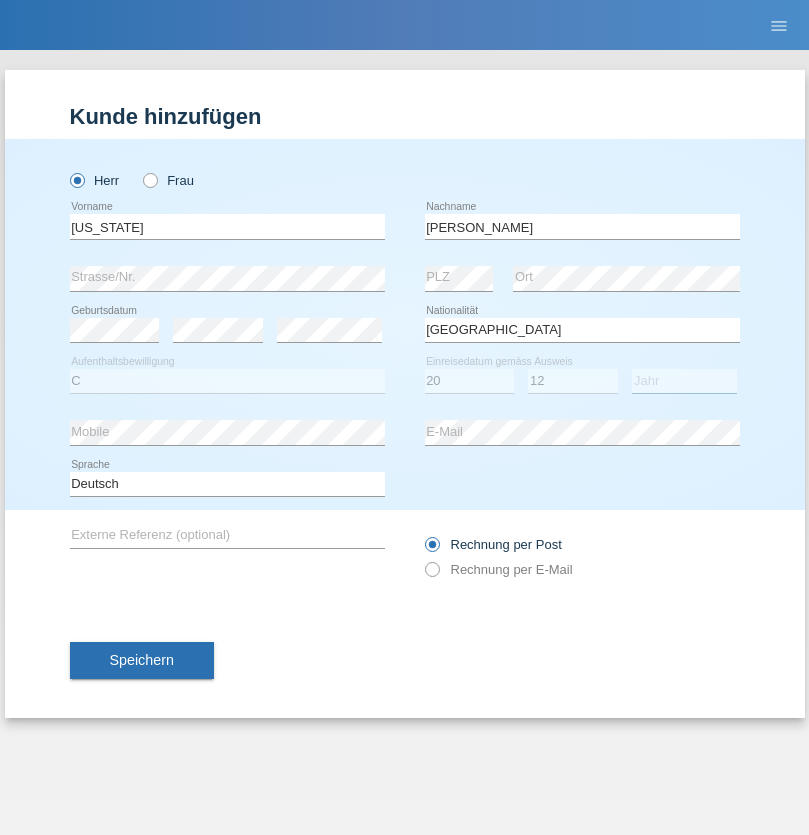 select on "2018" 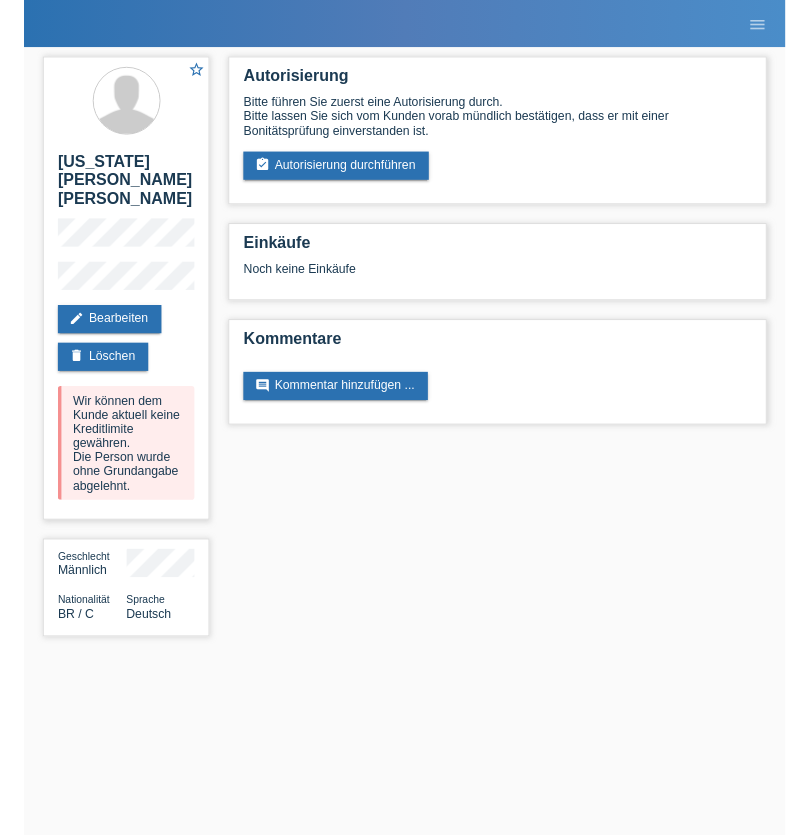 scroll, scrollTop: 0, scrollLeft: 0, axis: both 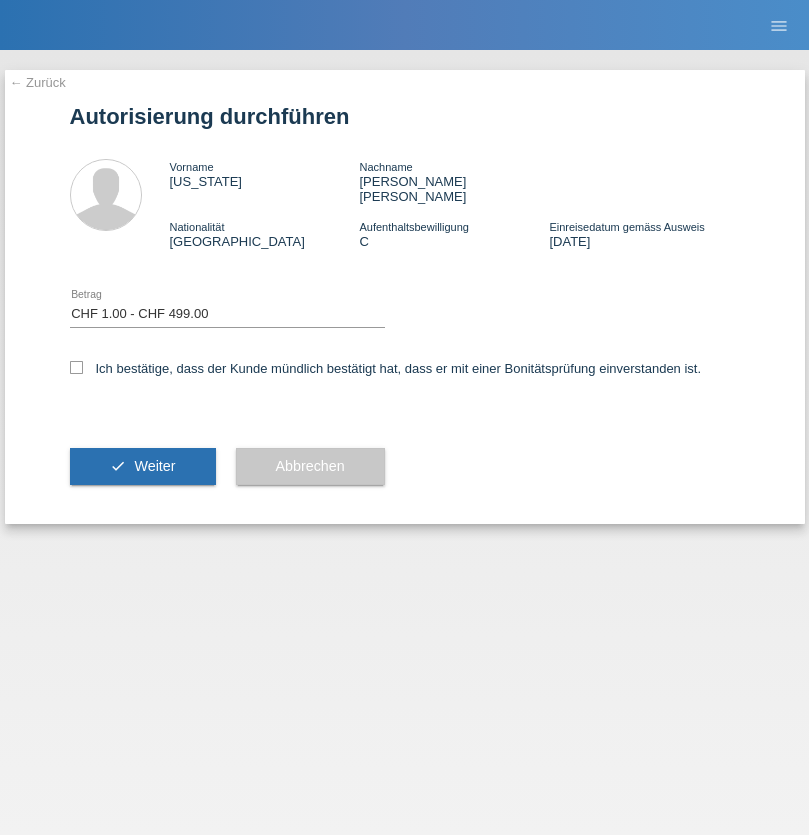 select on "1" 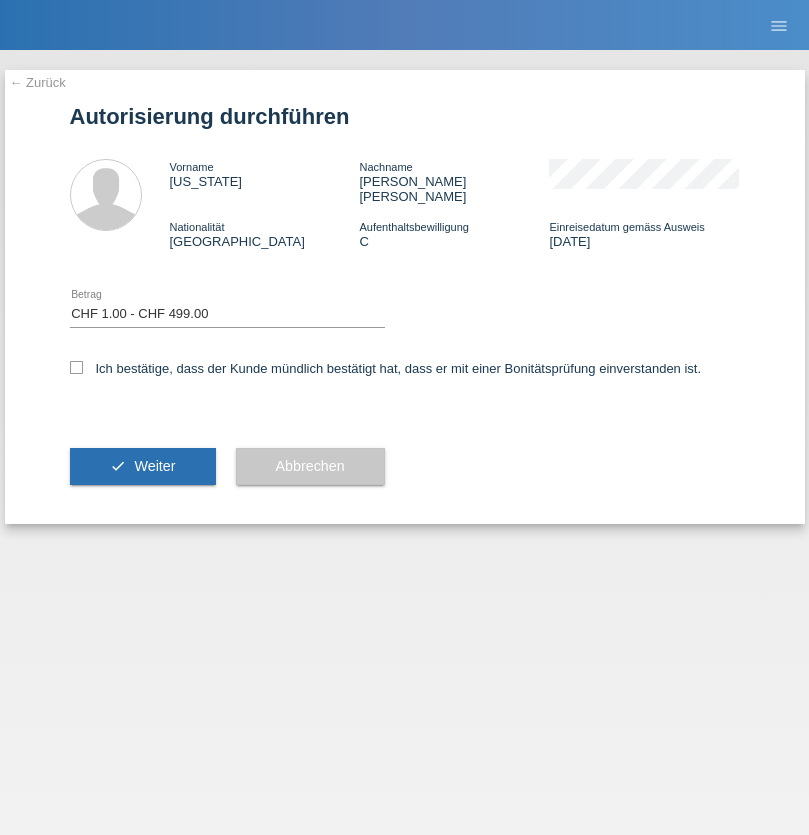 checkbox on "true" 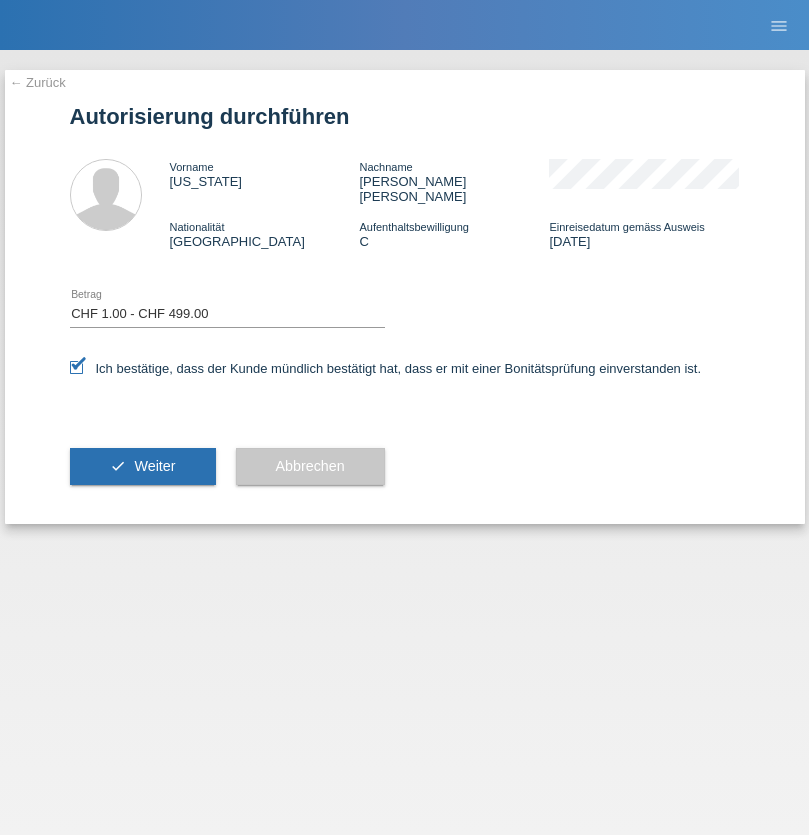 scroll, scrollTop: 0, scrollLeft: 0, axis: both 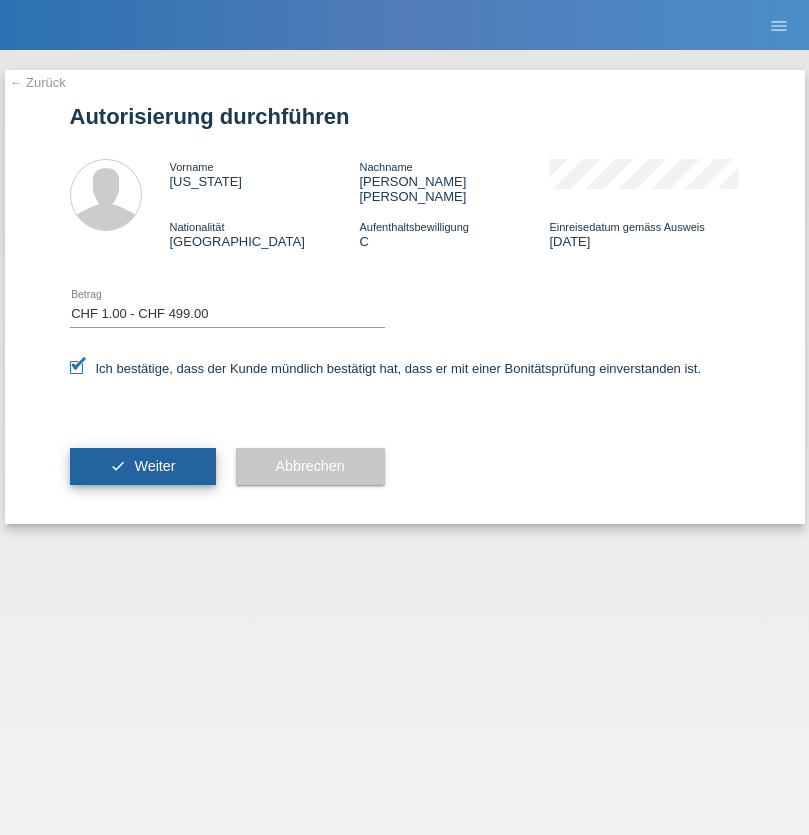 click on "Weiter" at bounding box center [154, 466] 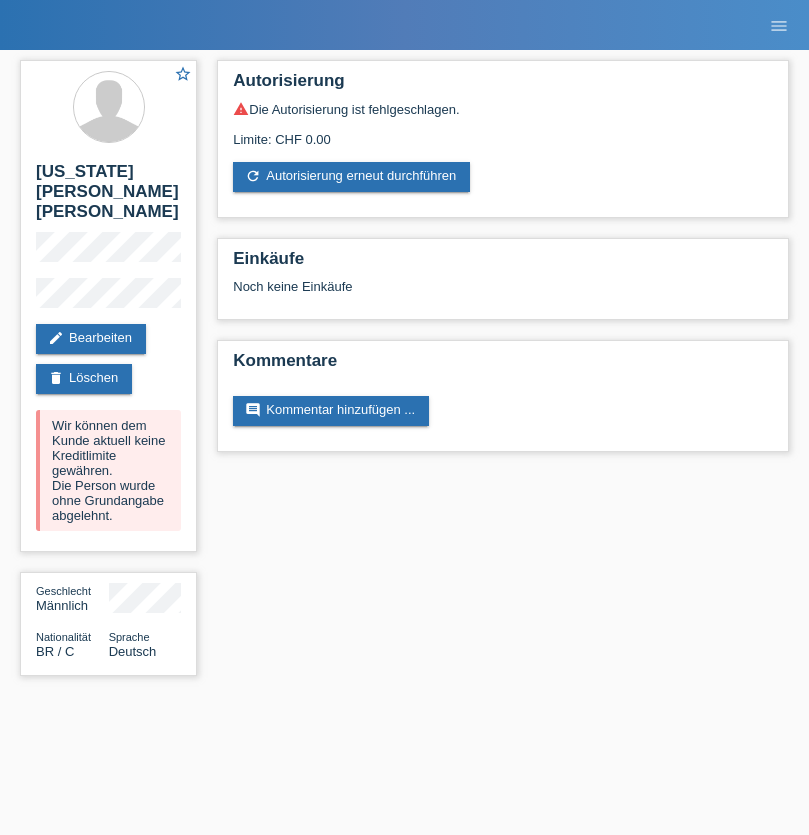 scroll, scrollTop: 0, scrollLeft: 0, axis: both 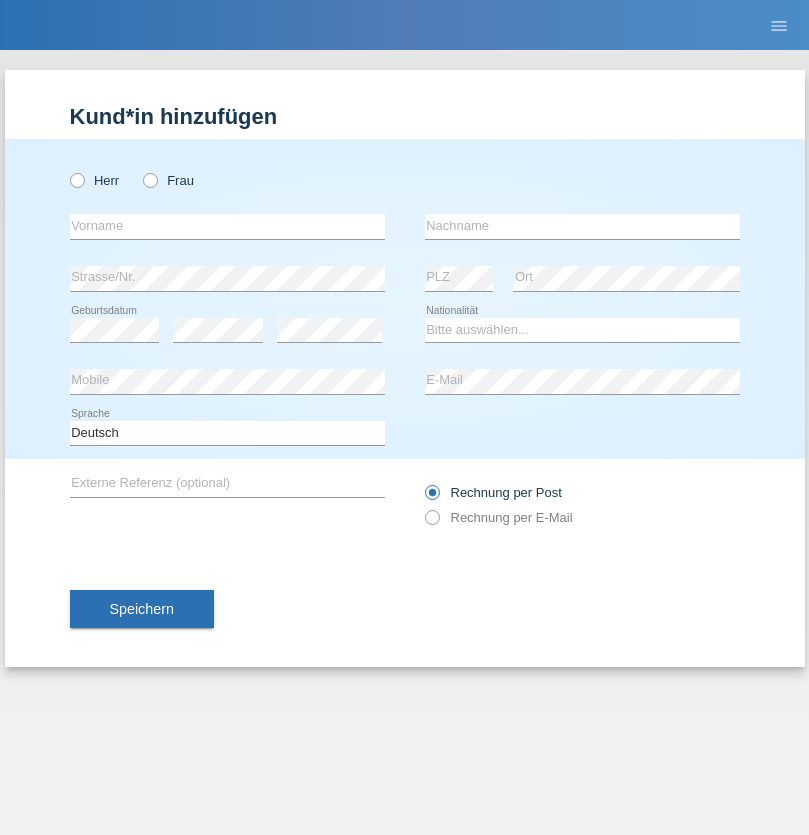 radio on "true" 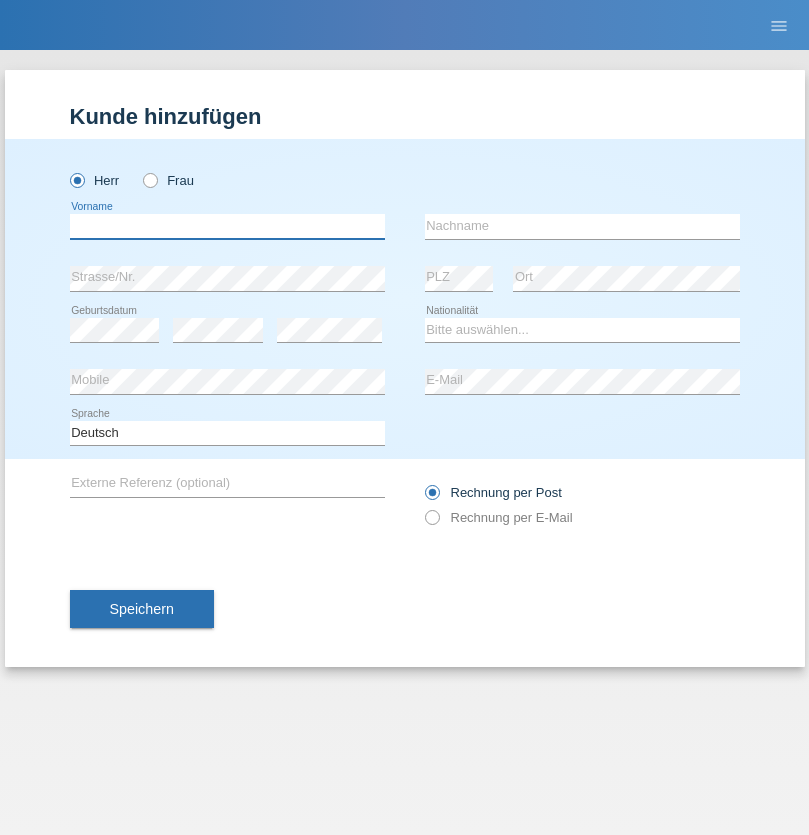 click at bounding box center (227, 226) 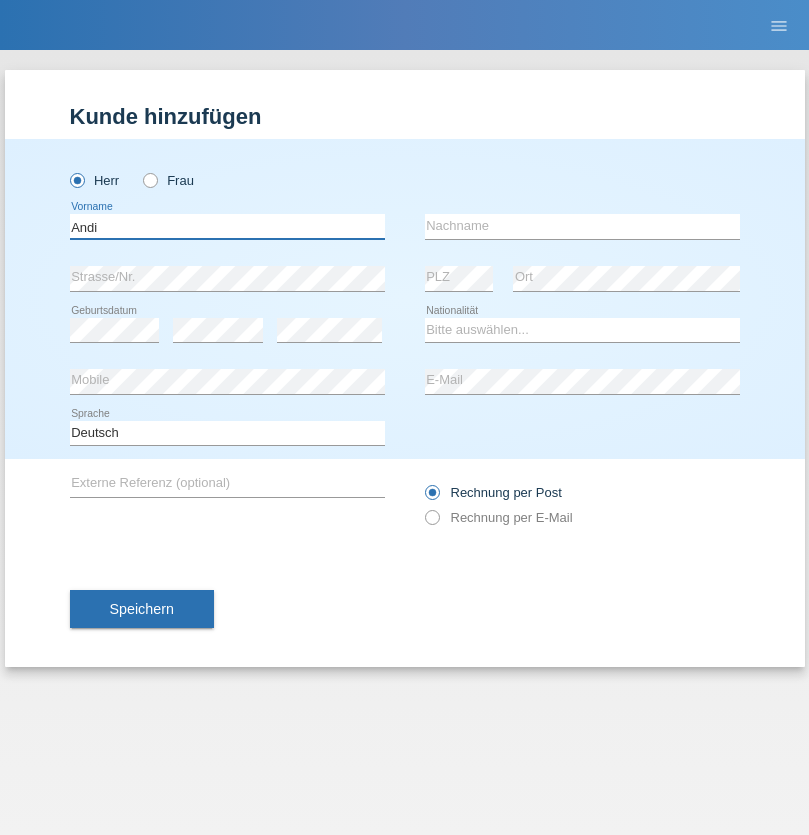 type on "Andi" 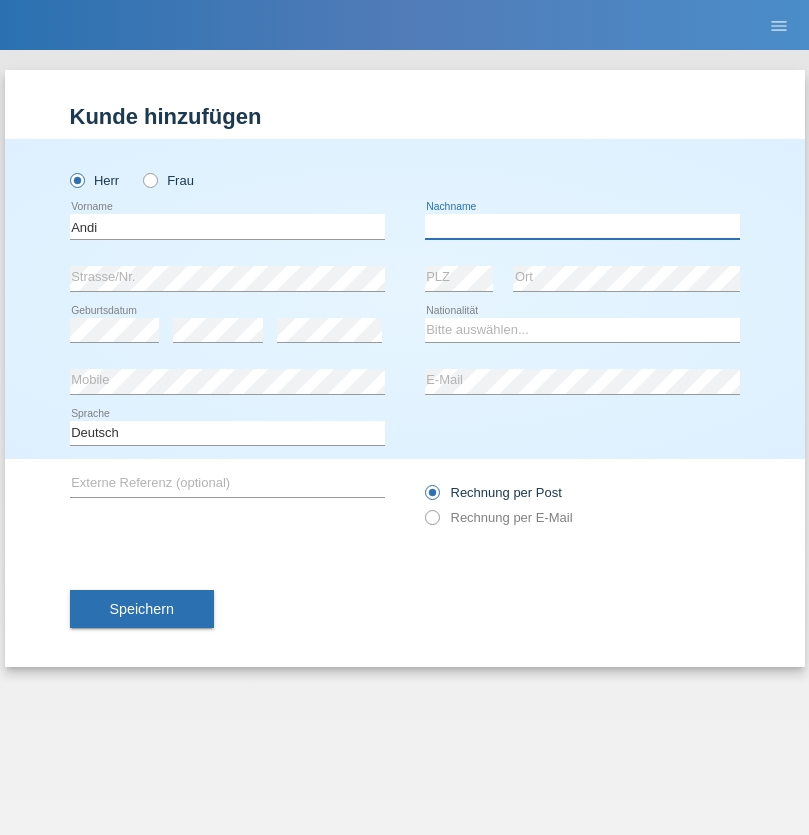 click at bounding box center [582, 226] 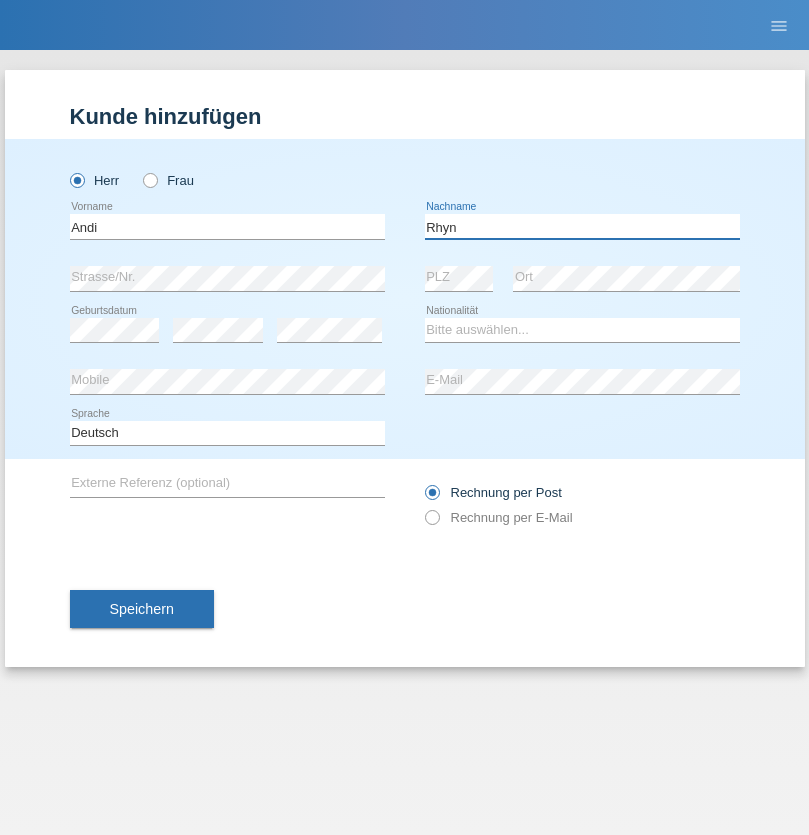 type on "Rhyn" 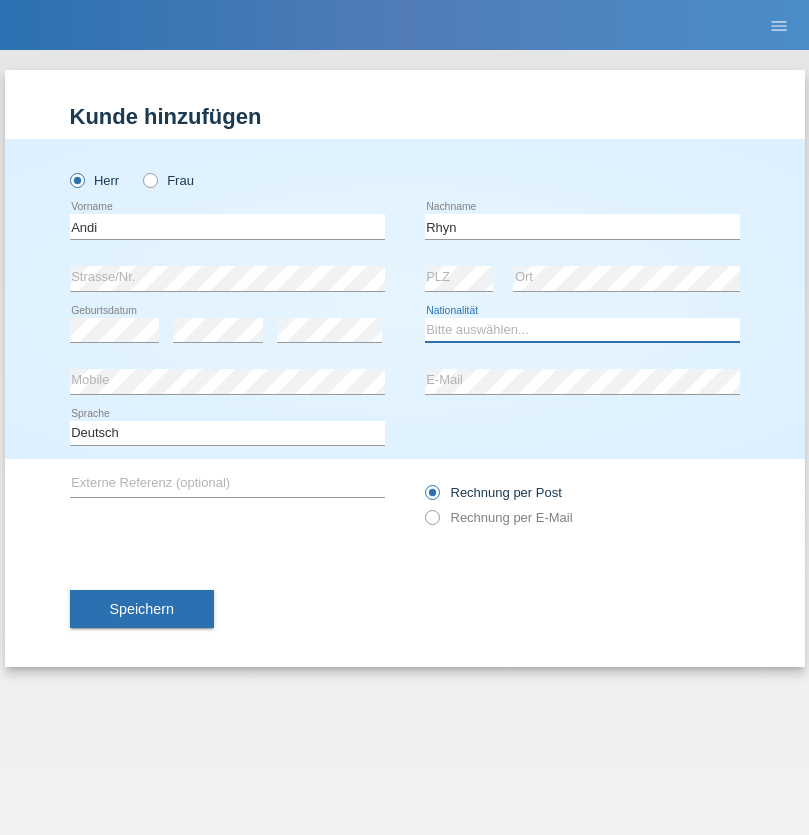 select on "CH" 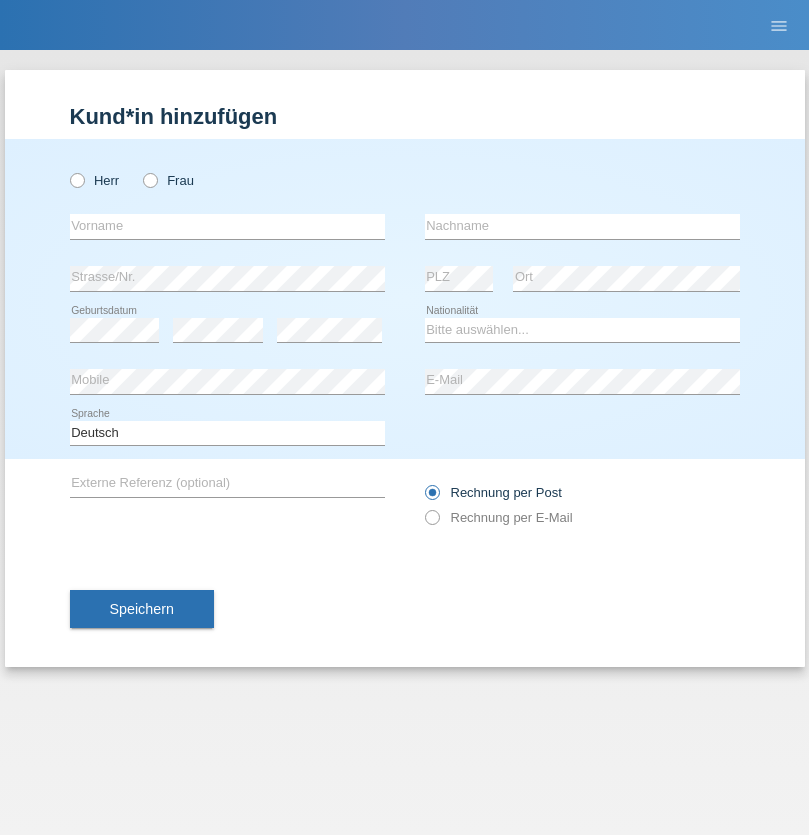 scroll, scrollTop: 0, scrollLeft: 0, axis: both 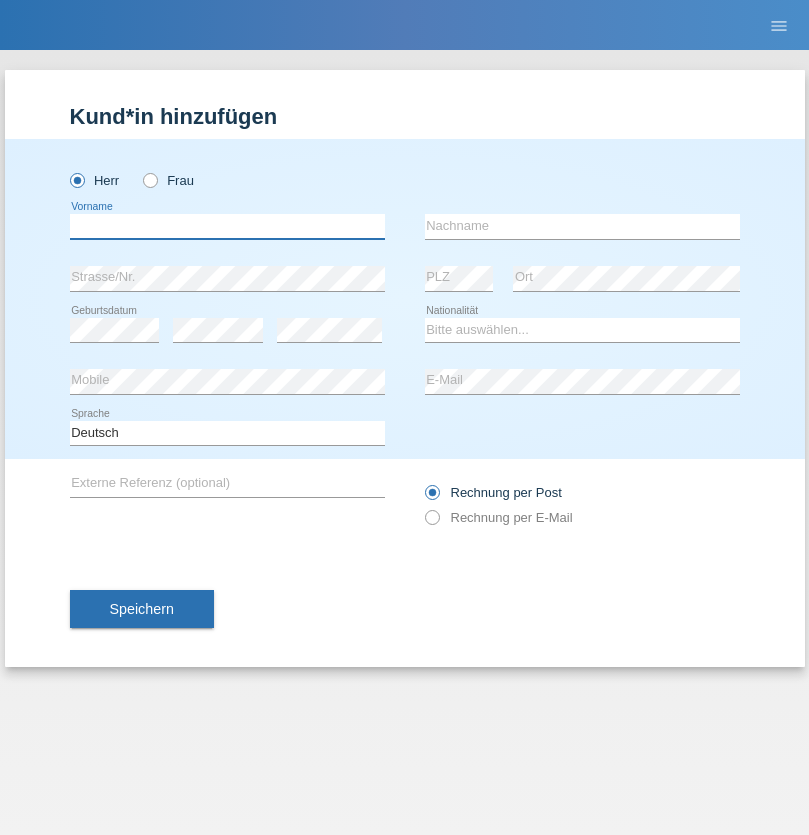 click at bounding box center [227, 226] 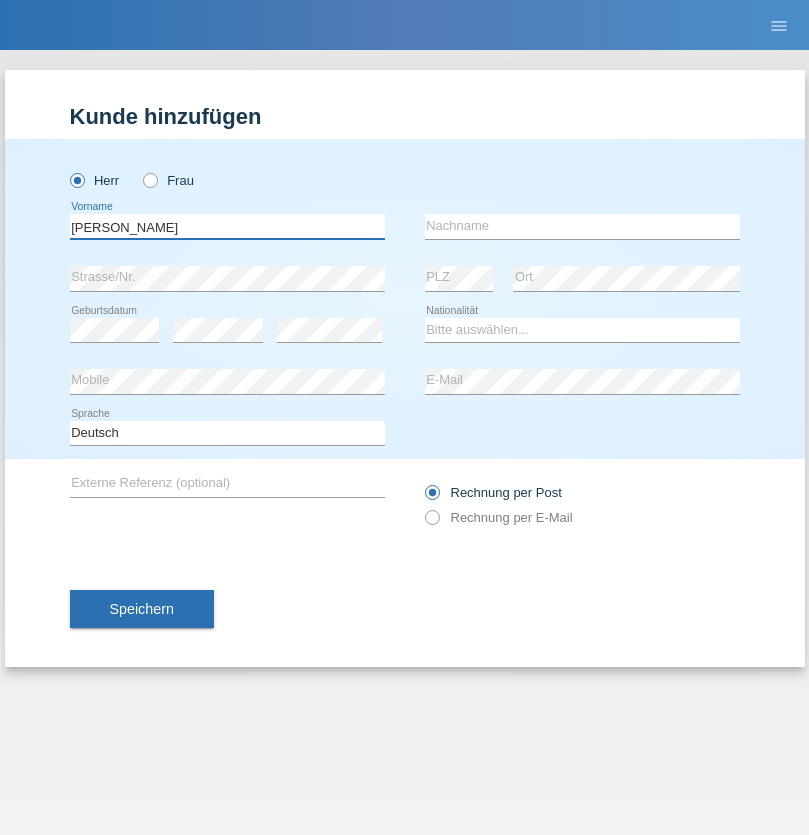 type on "Alex" 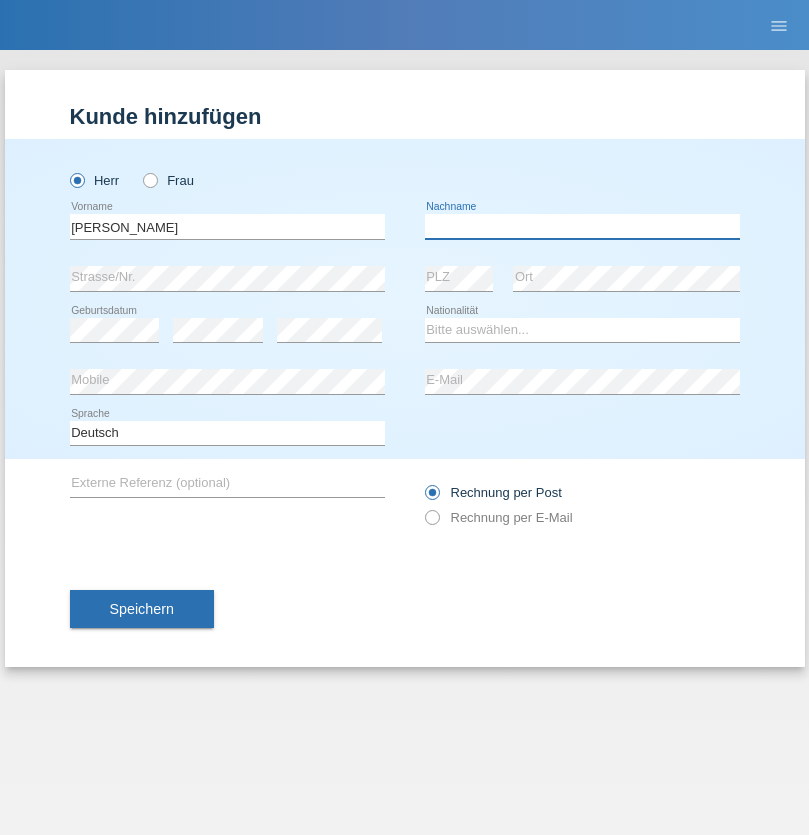 click at bounding box center (582, 226) 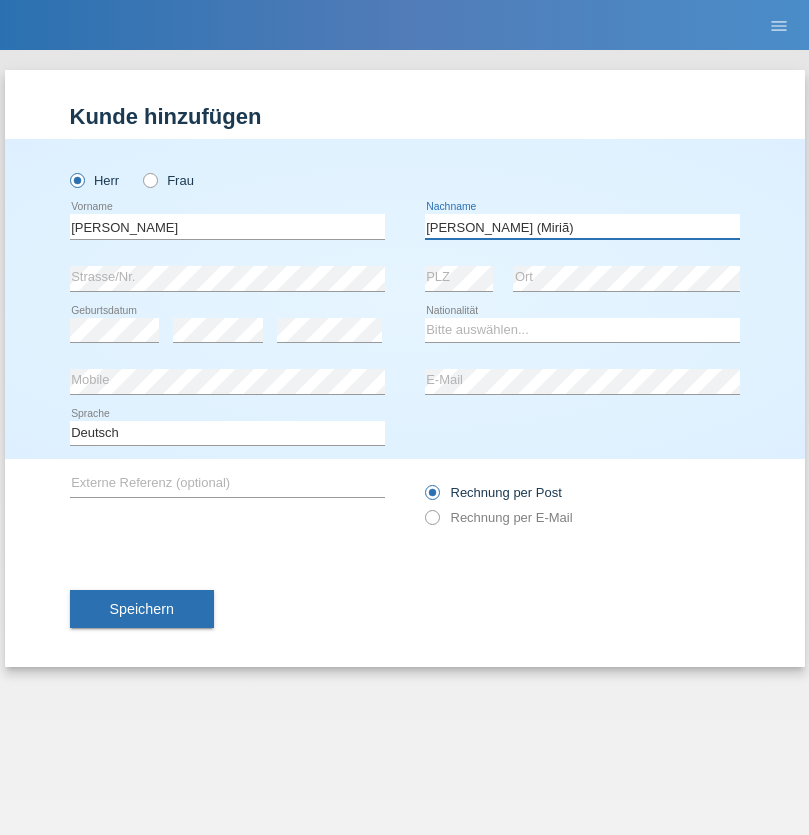 type on "[PERSON_NAME] (Miriã)" 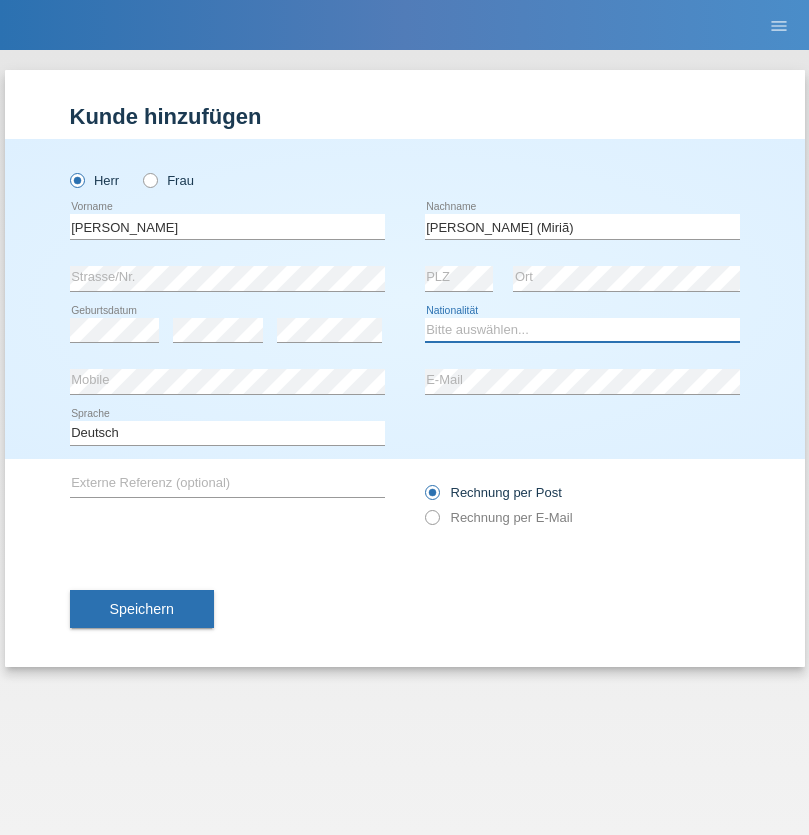 select on "BR" 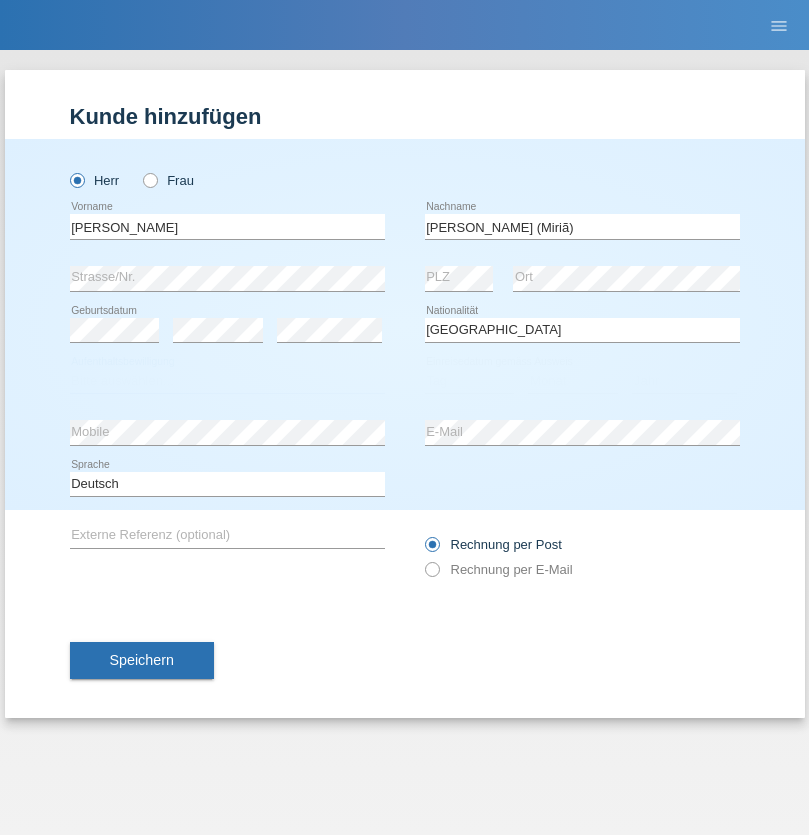 select on "C" 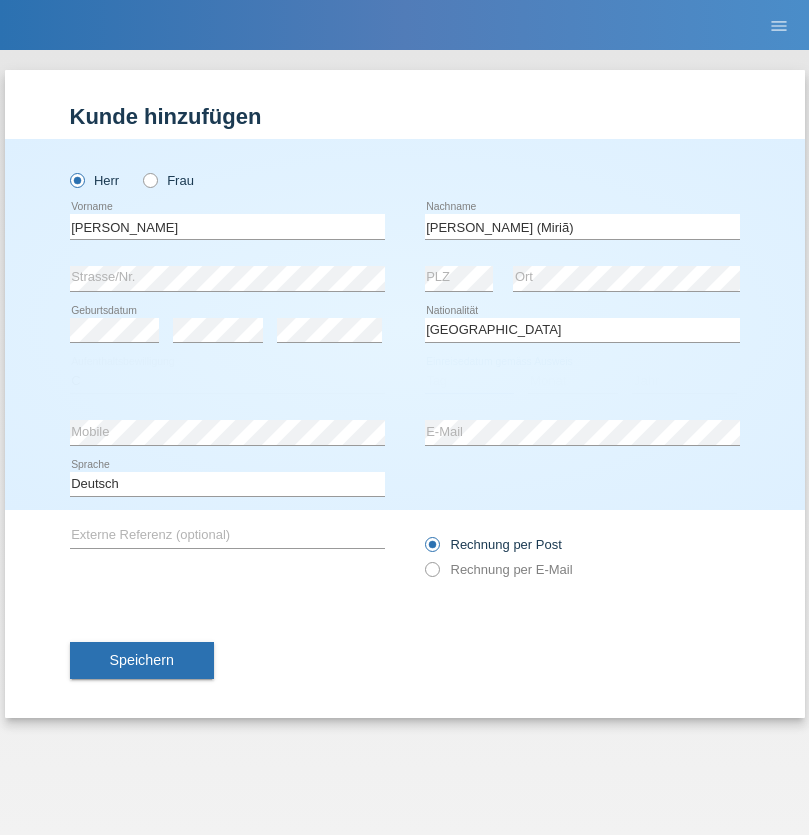 select on "26" 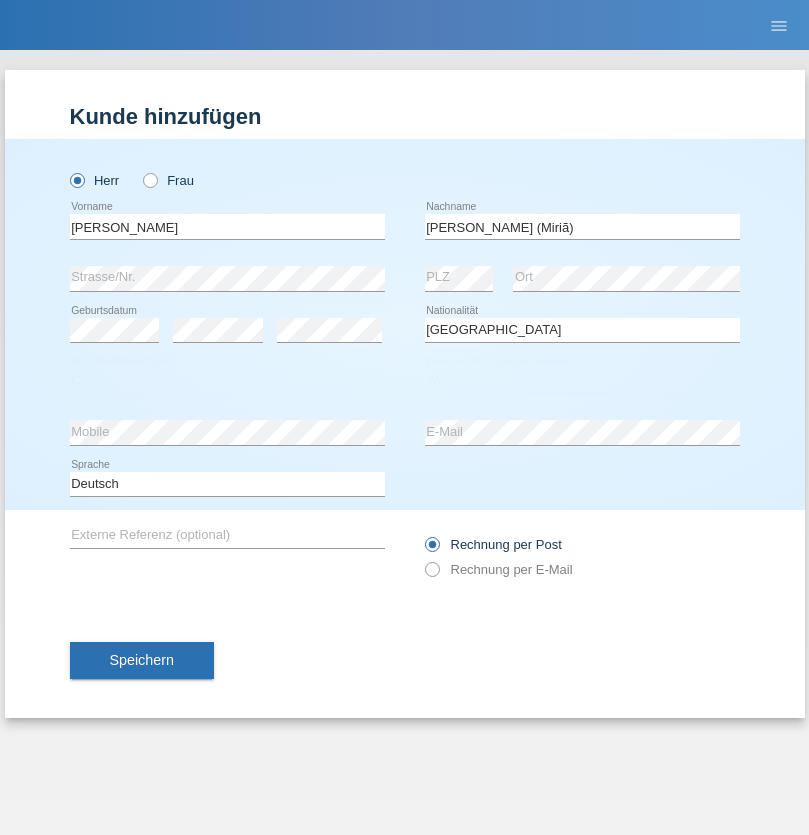 select on "01" 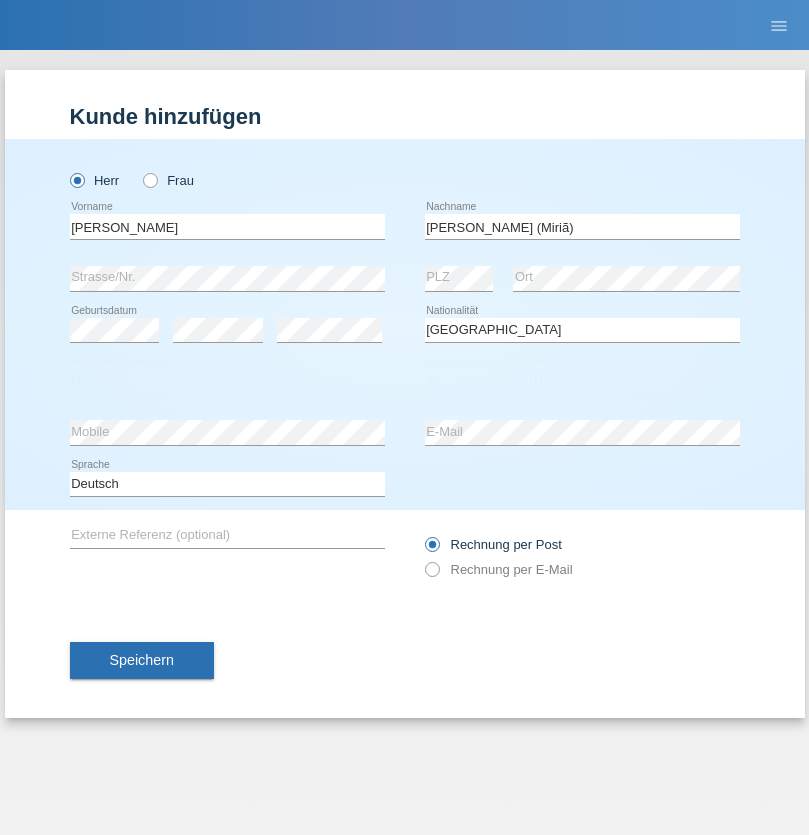 select on "2021" 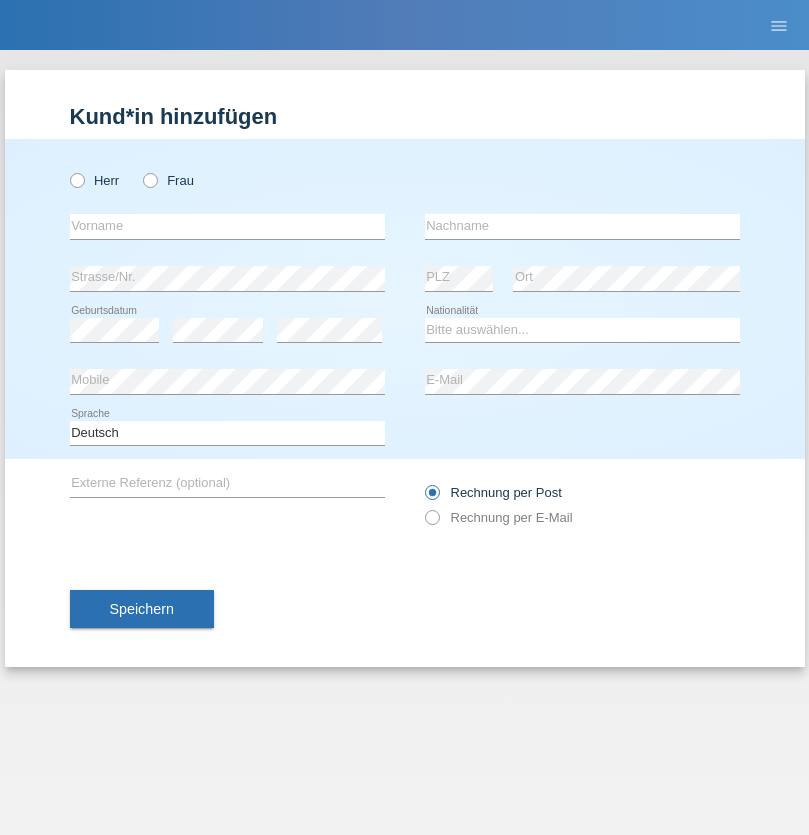 scroll, scrollTop: 0, scrollLeft: 0, axis: both 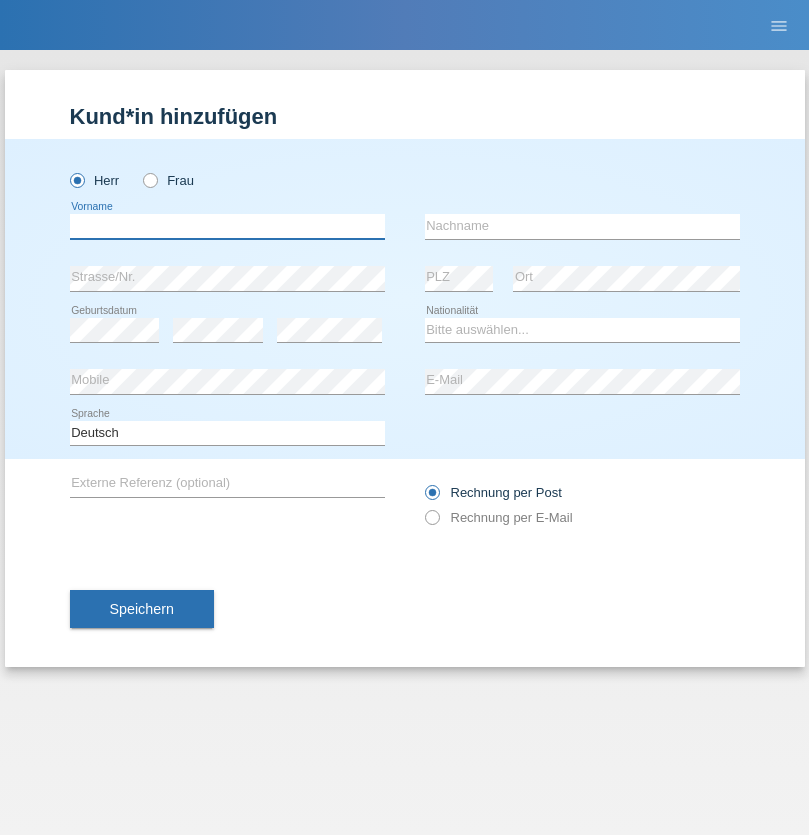 click at bounding box center [227, 226] 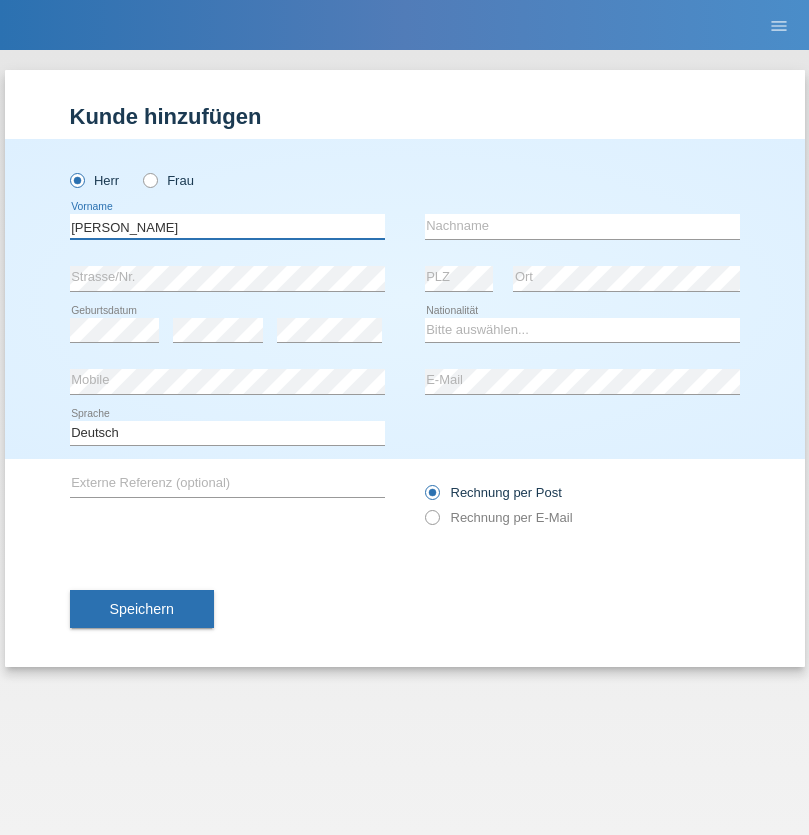 type on "[PERSON_NAME]" 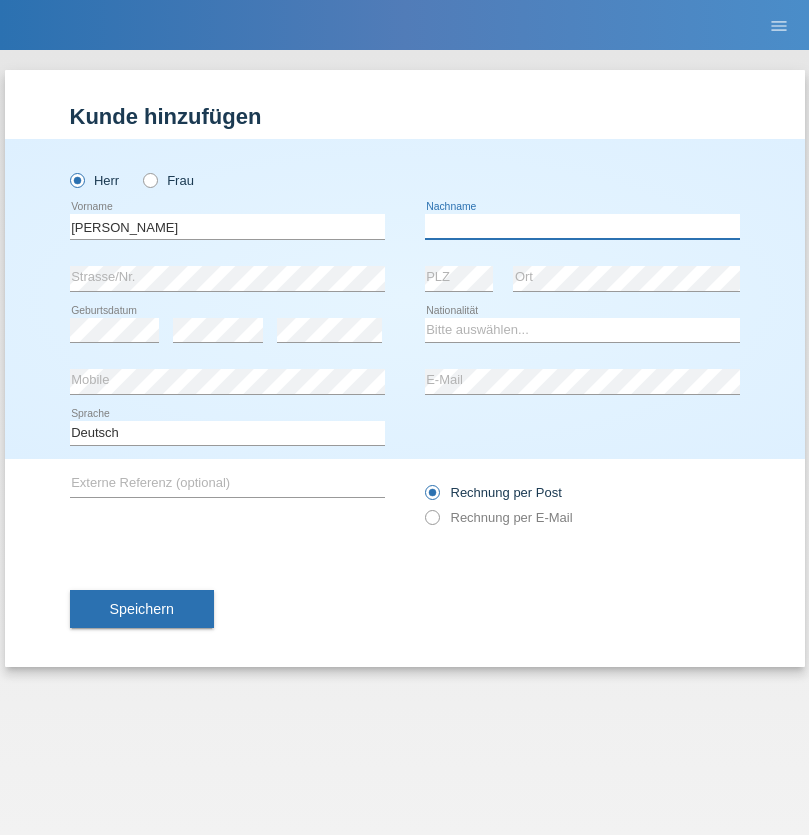 click at bounding box center [582, 226] 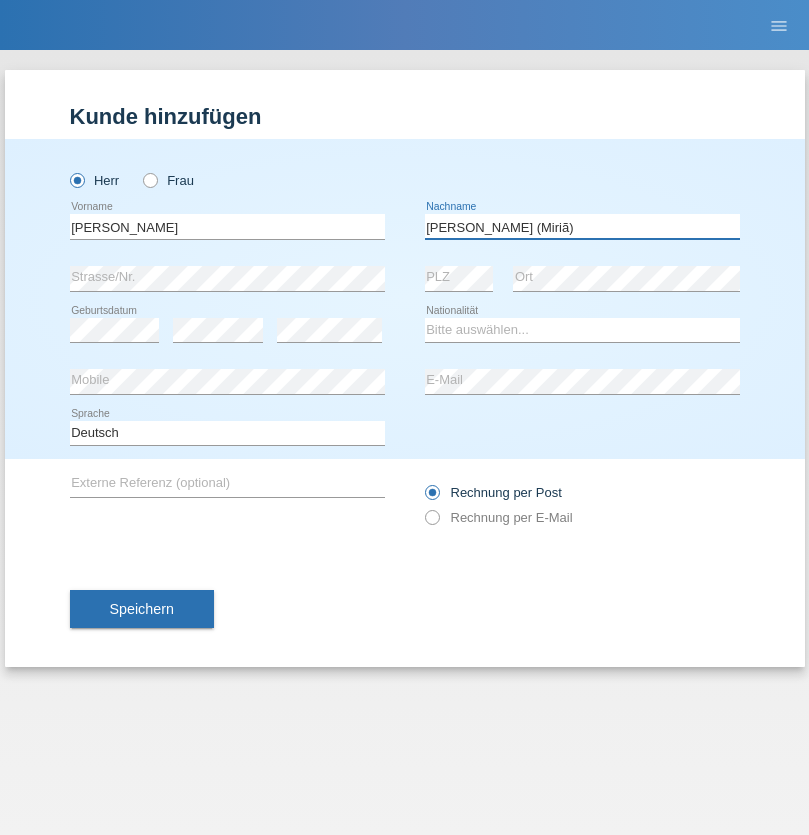 type on "[PERSON_NAME] (Miriã)" 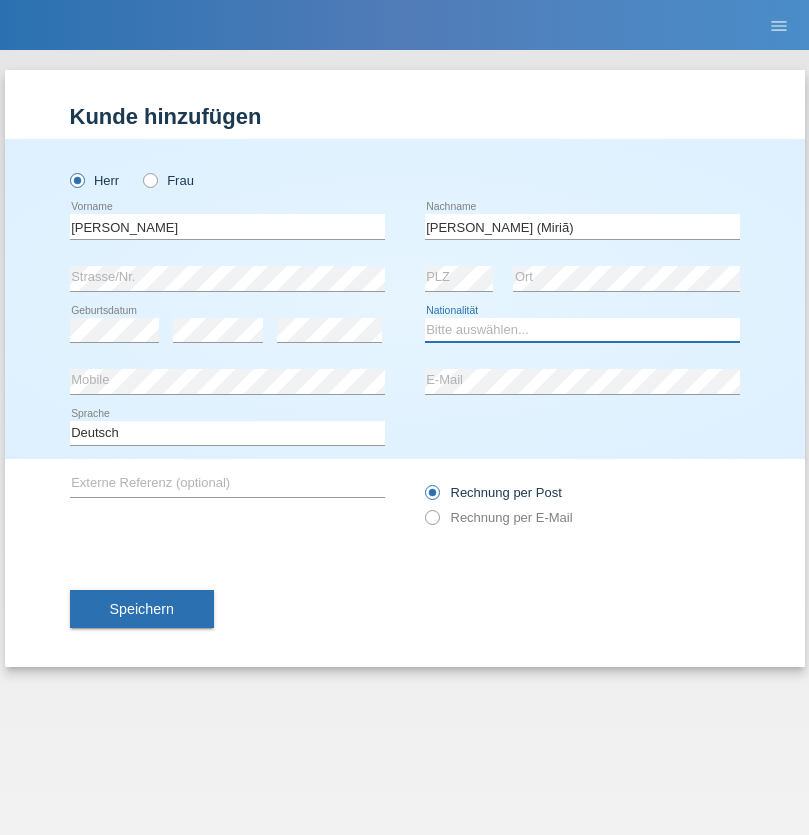 select on "BR" 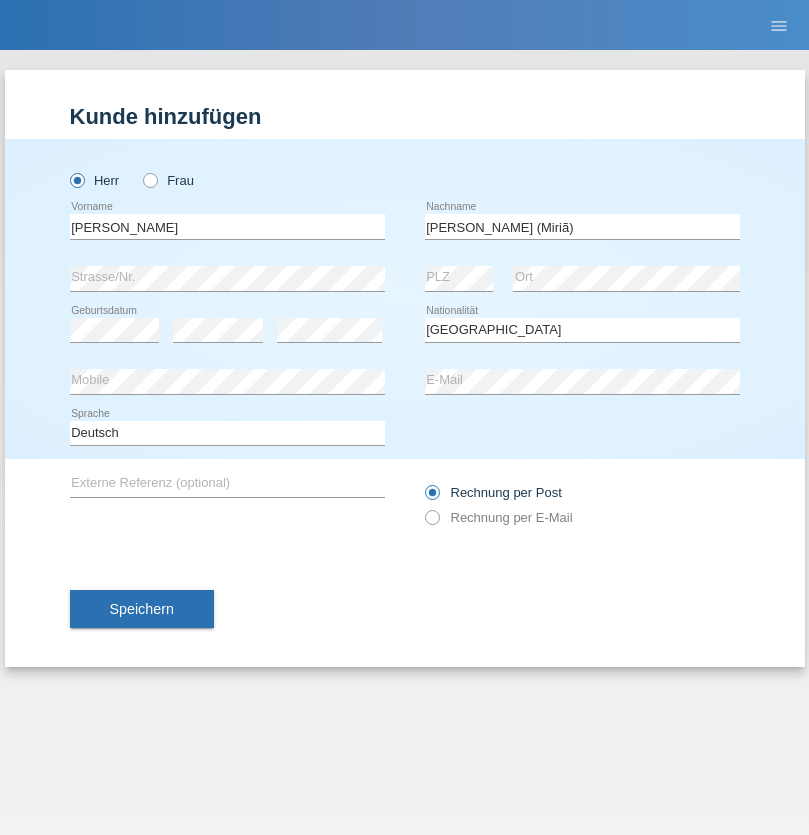 select on "C" 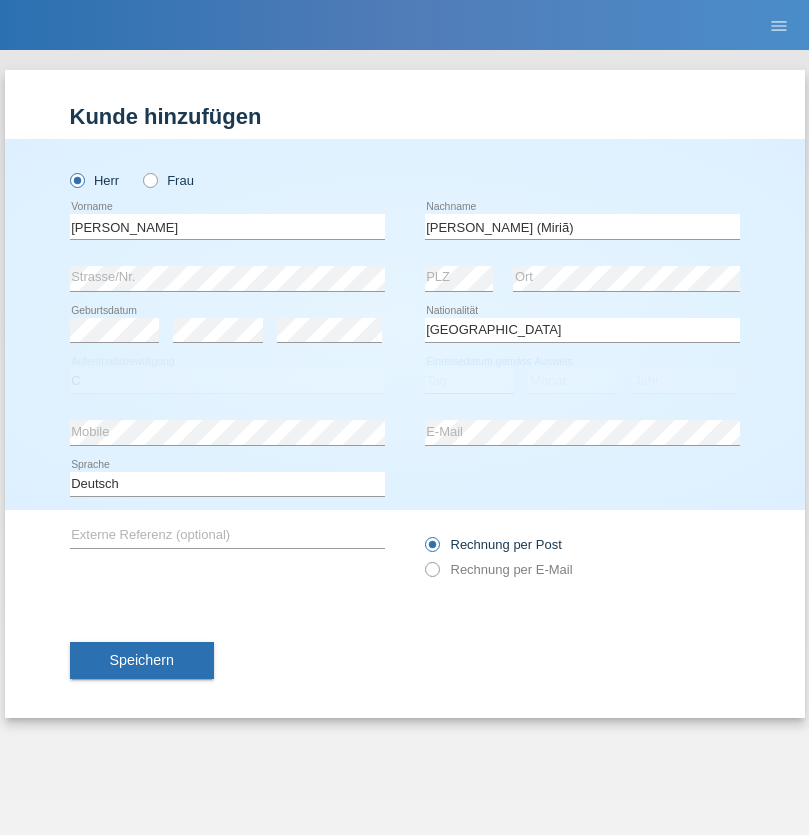 select on "14" 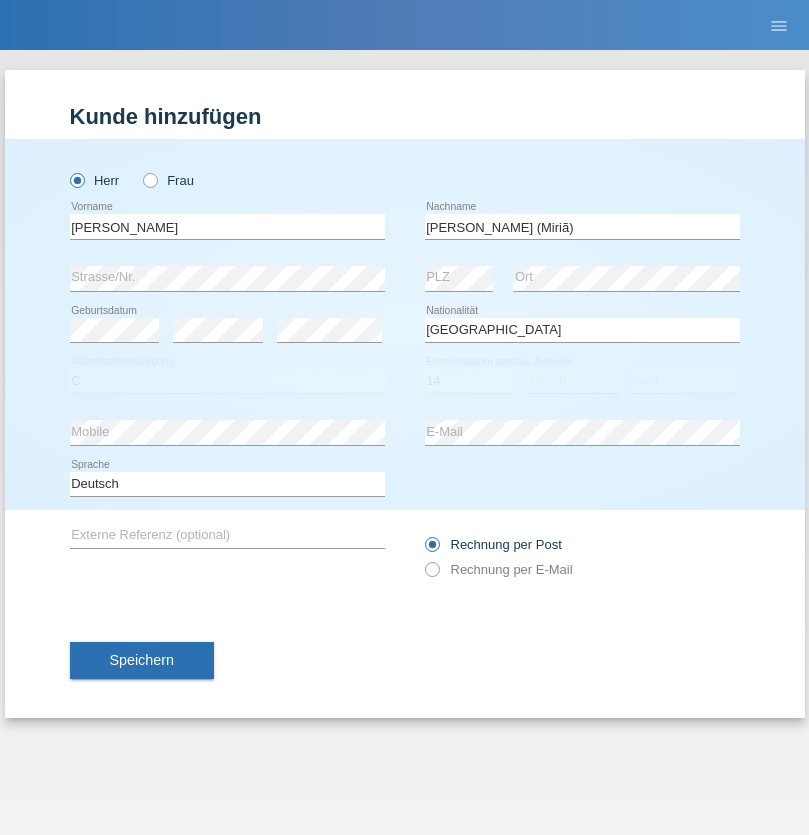 select on "12" 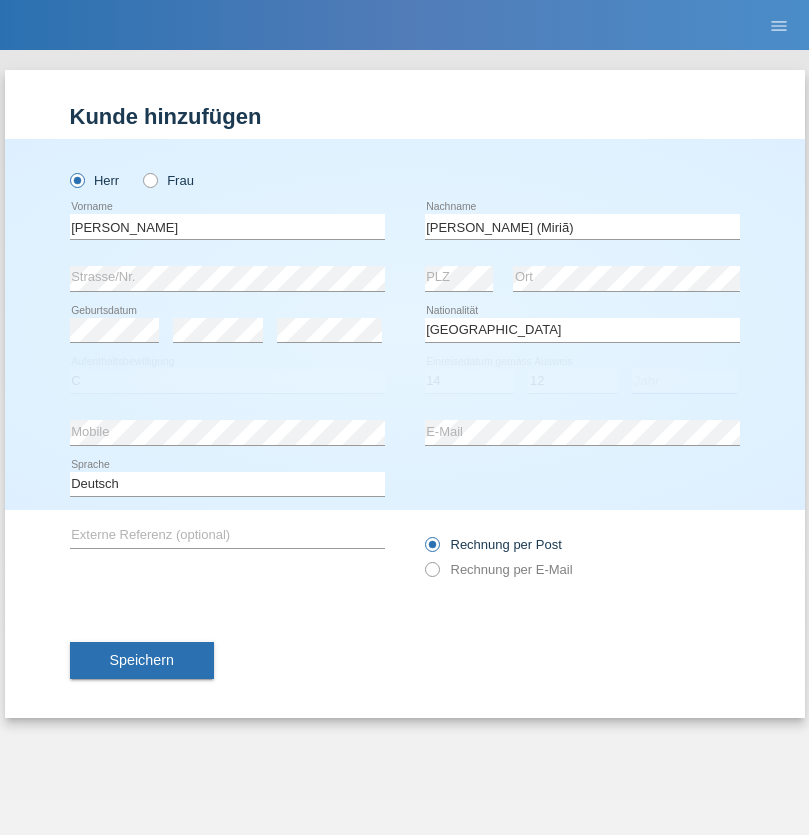 select on "2001" 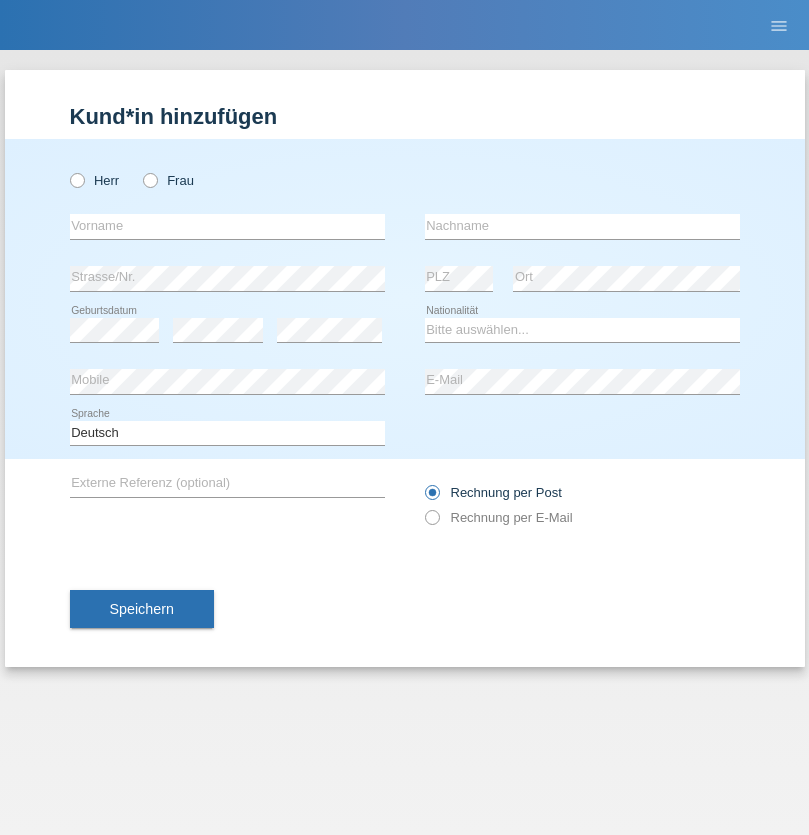 scroll, scrollTop: 0, scrollLeft: 0, axis: both 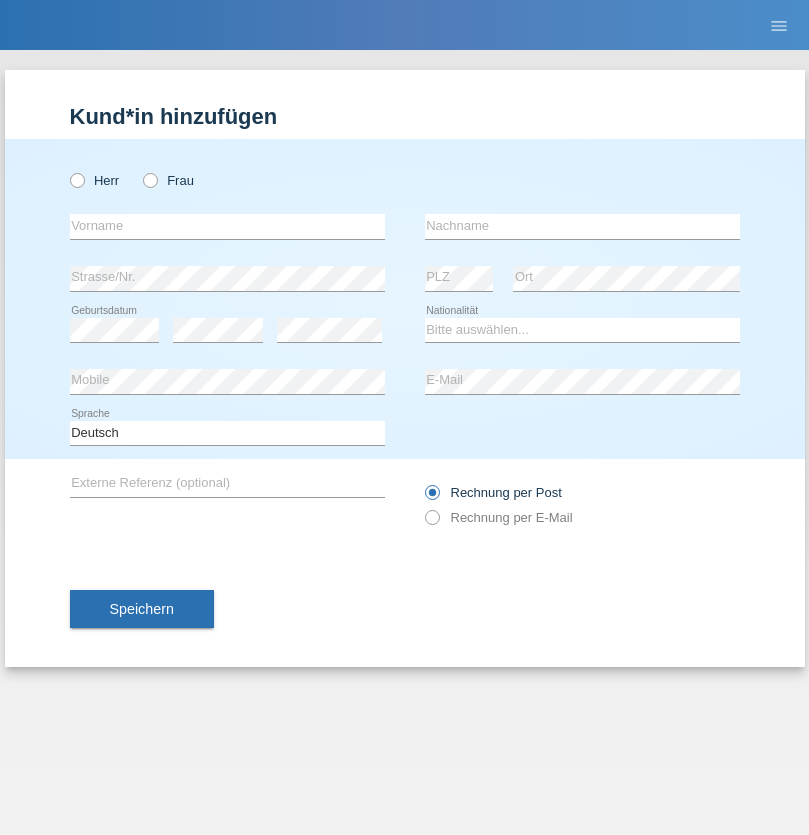 radio on "true" 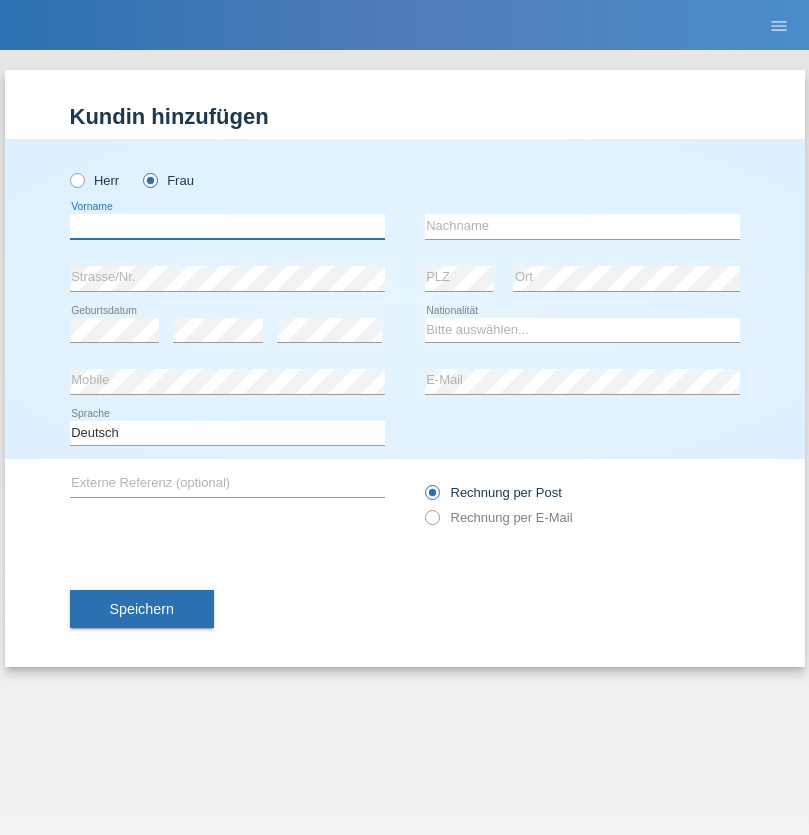 click at bounding box center (227, 226) 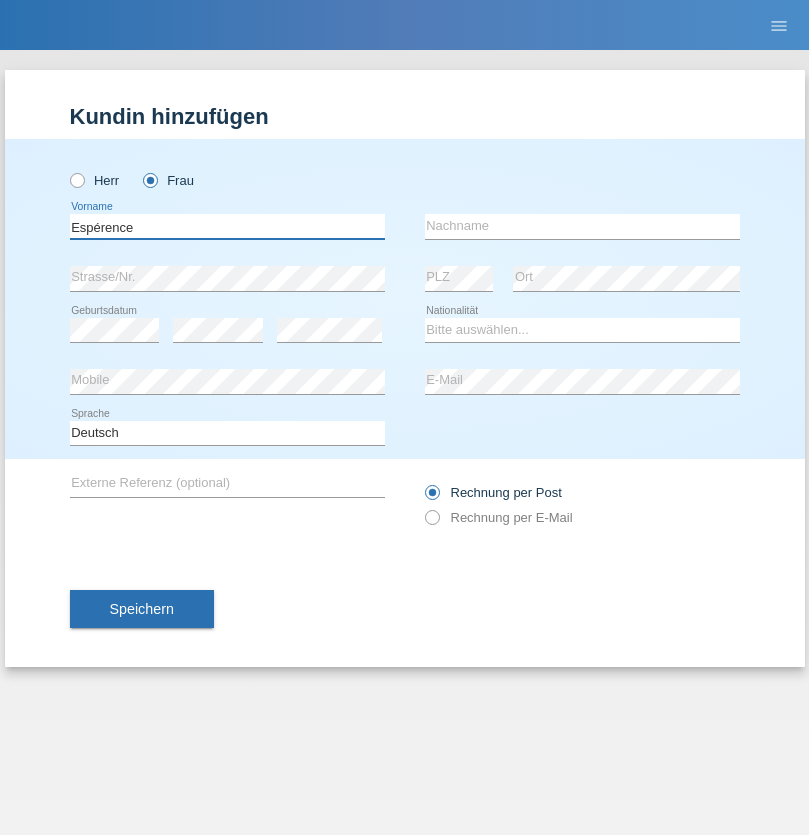 type on "Espérence" 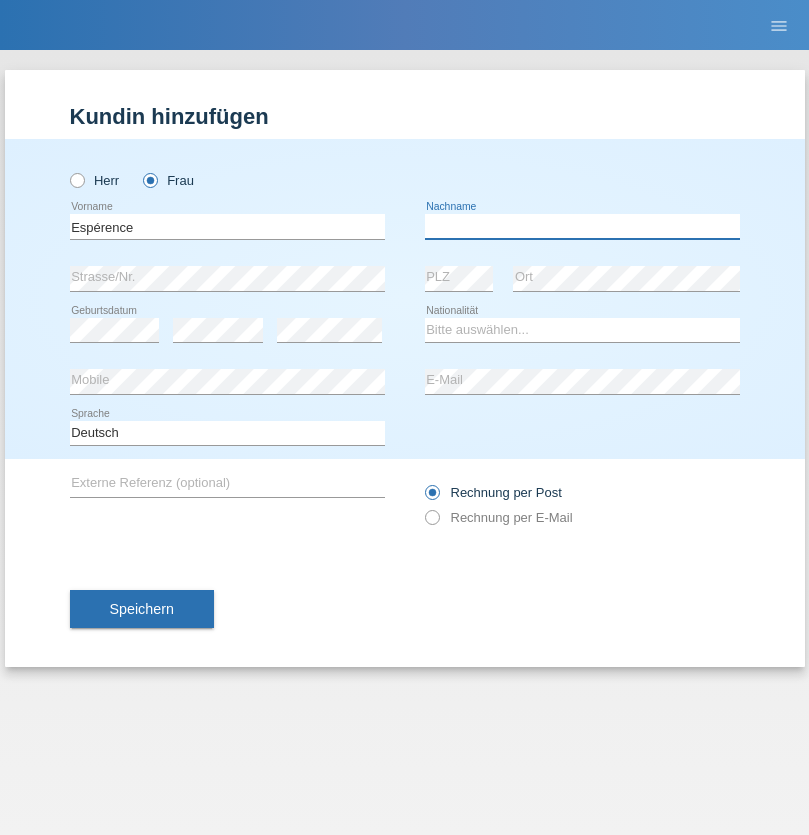 click at bounding box center [582, 226] 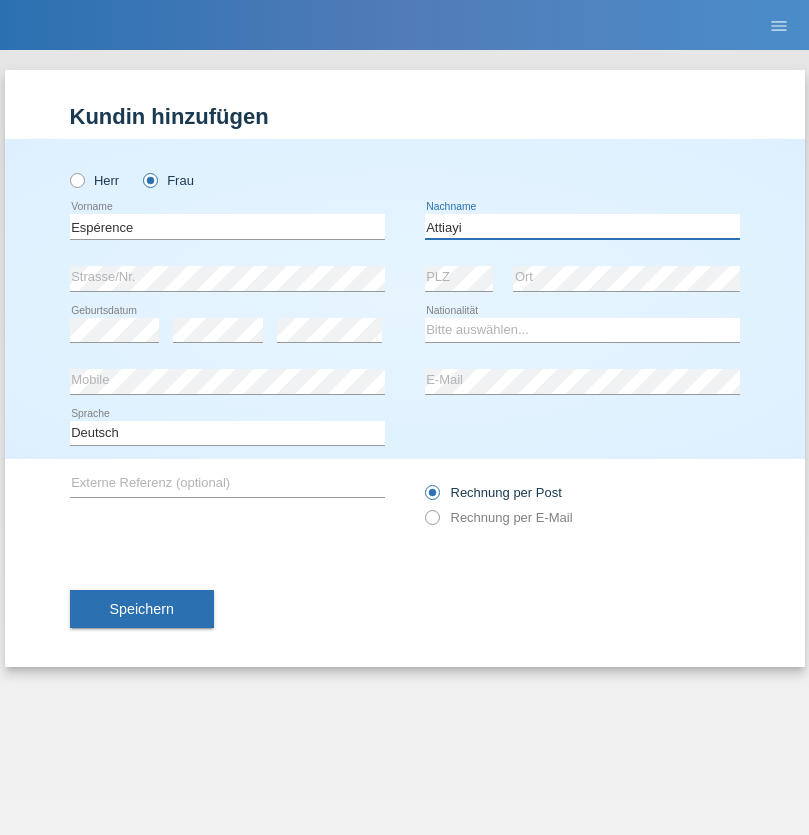type on "Attiayi" 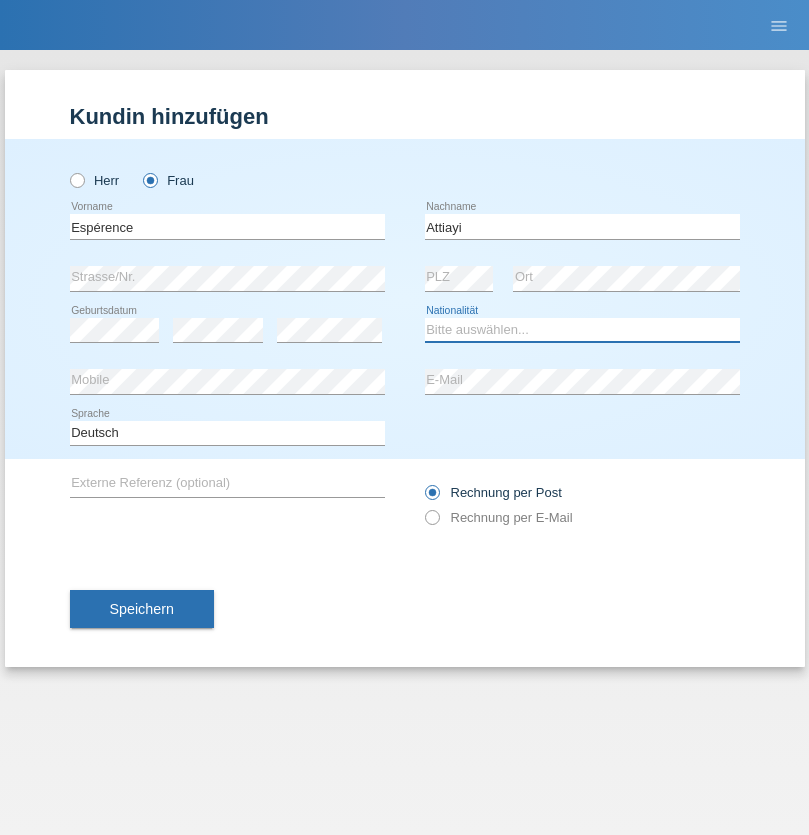 select on "CH" 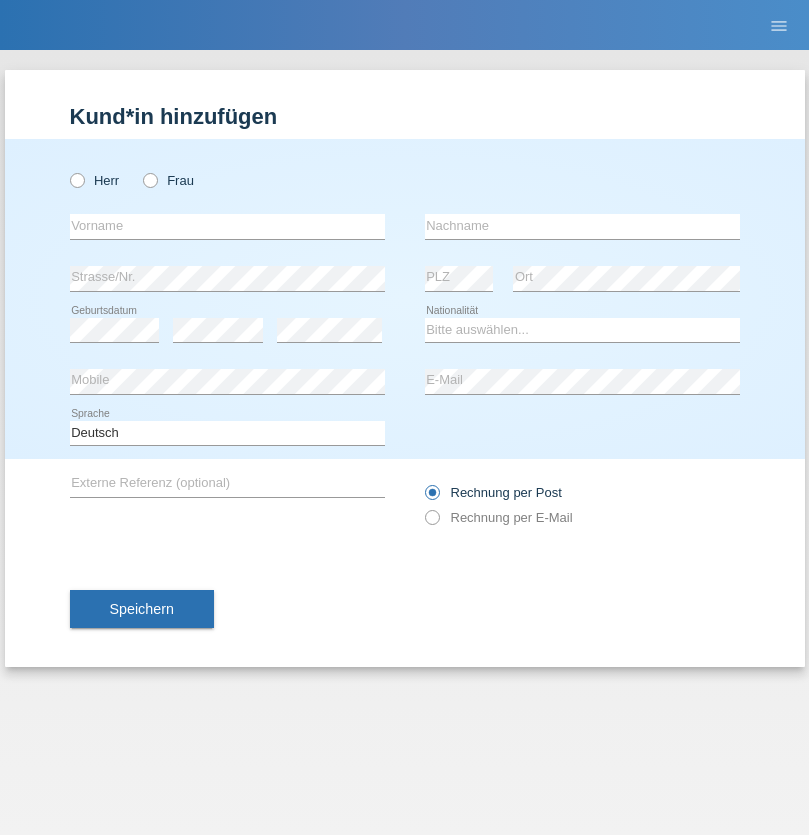 scroll, scrollTop: 0, scrollLeft: 0, axis: both 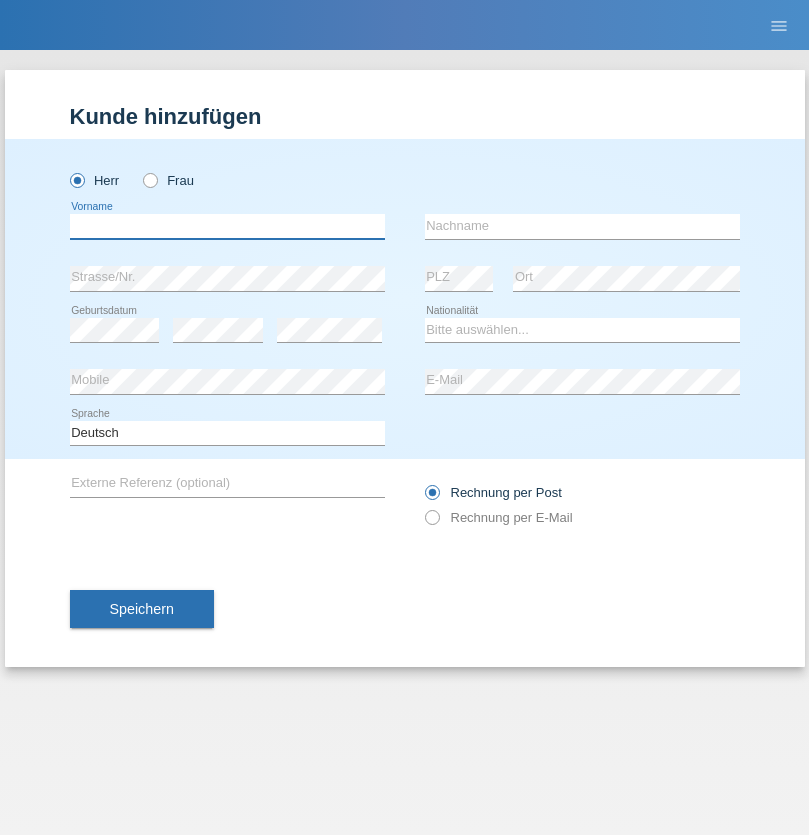 click at bounding box center [227, 226] 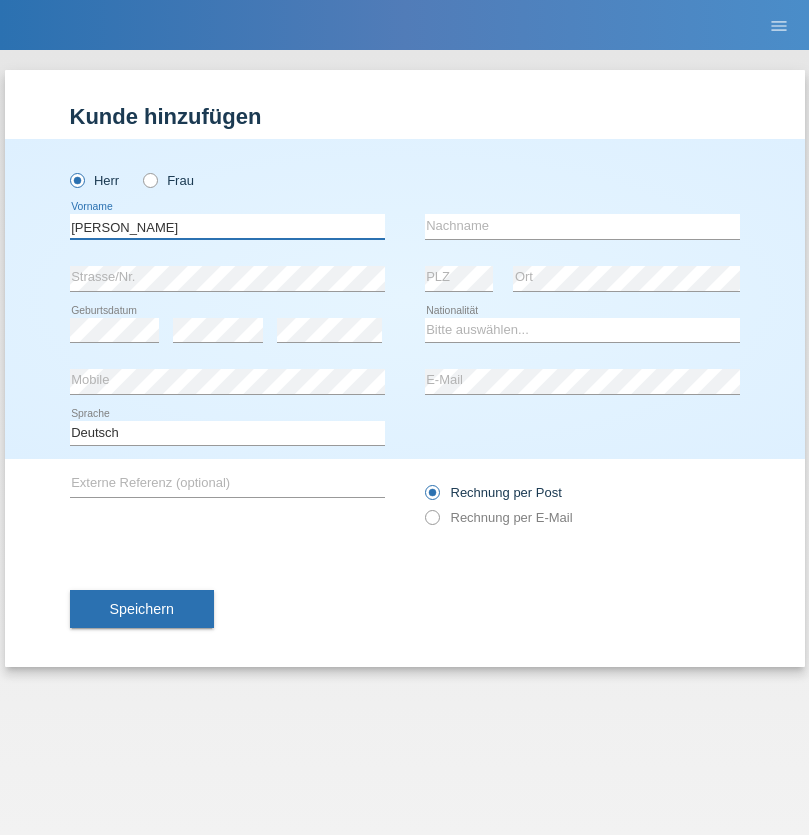 type on "[PERSON_NAME]" 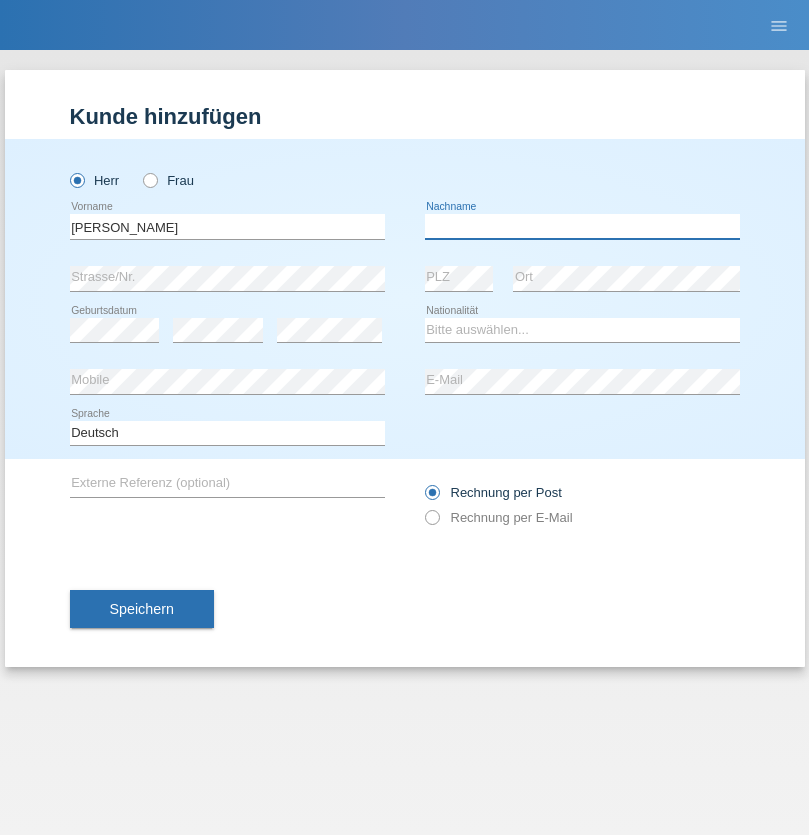 click at bounding box center (582, 226) 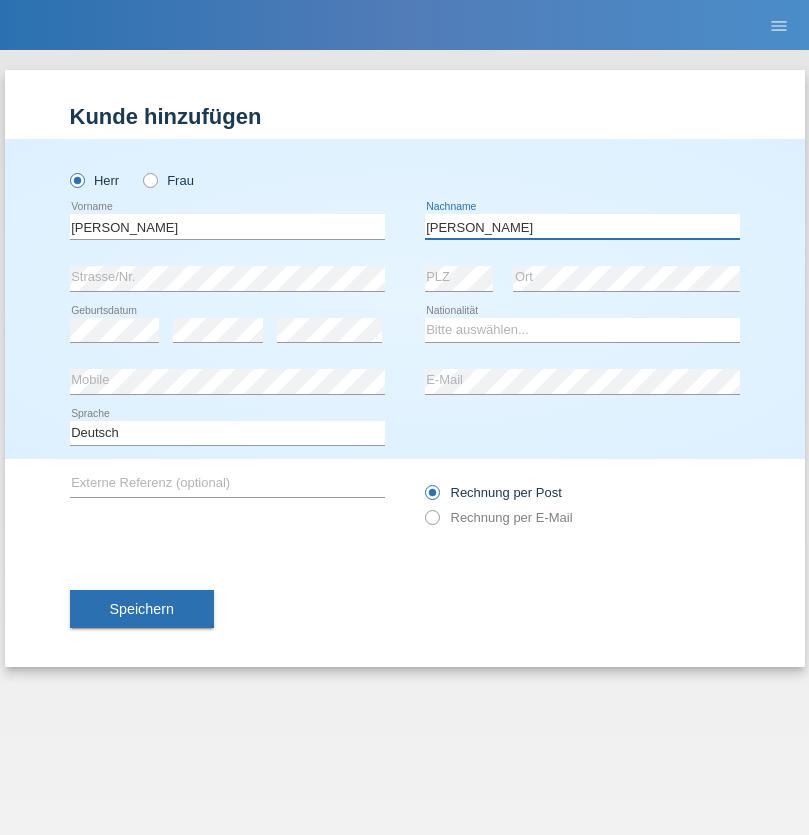 type on "Chetelat" 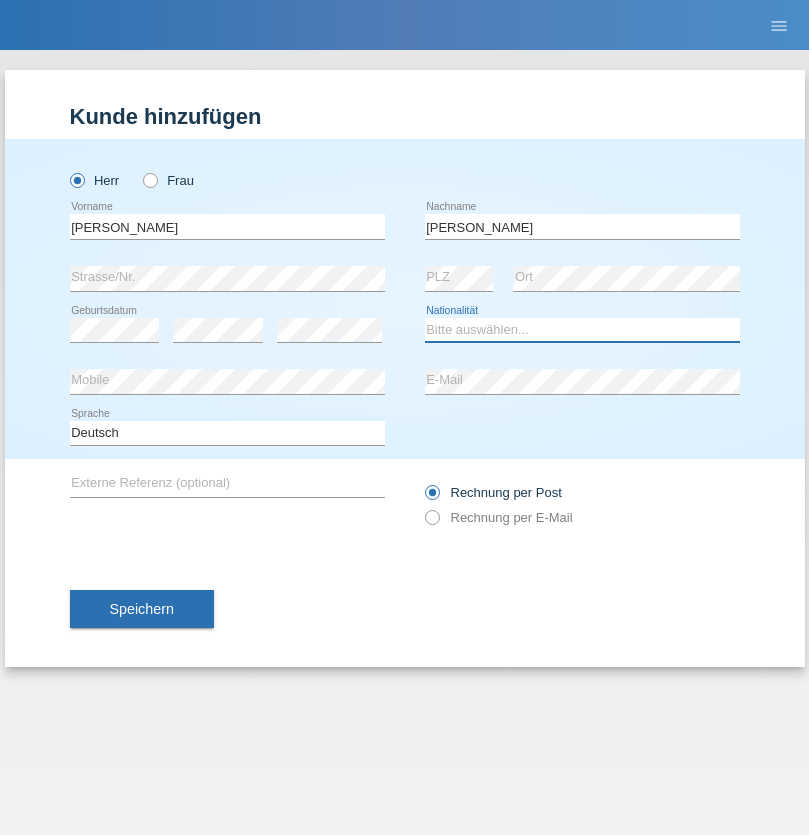 select on "CH" 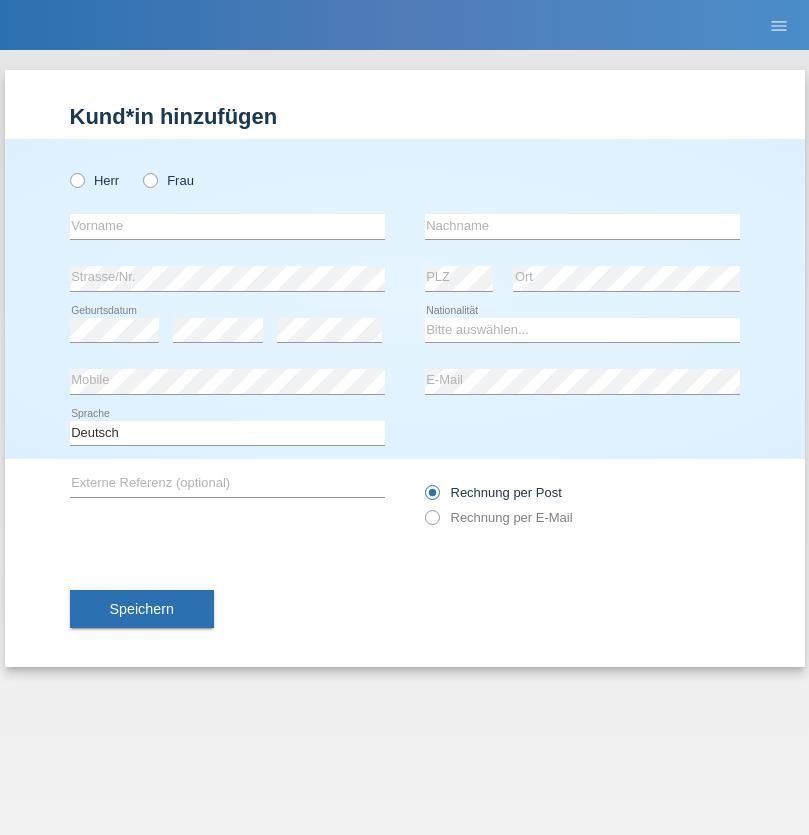 scroll, scrollTop: 0, scrollLeft: 0, axis: both 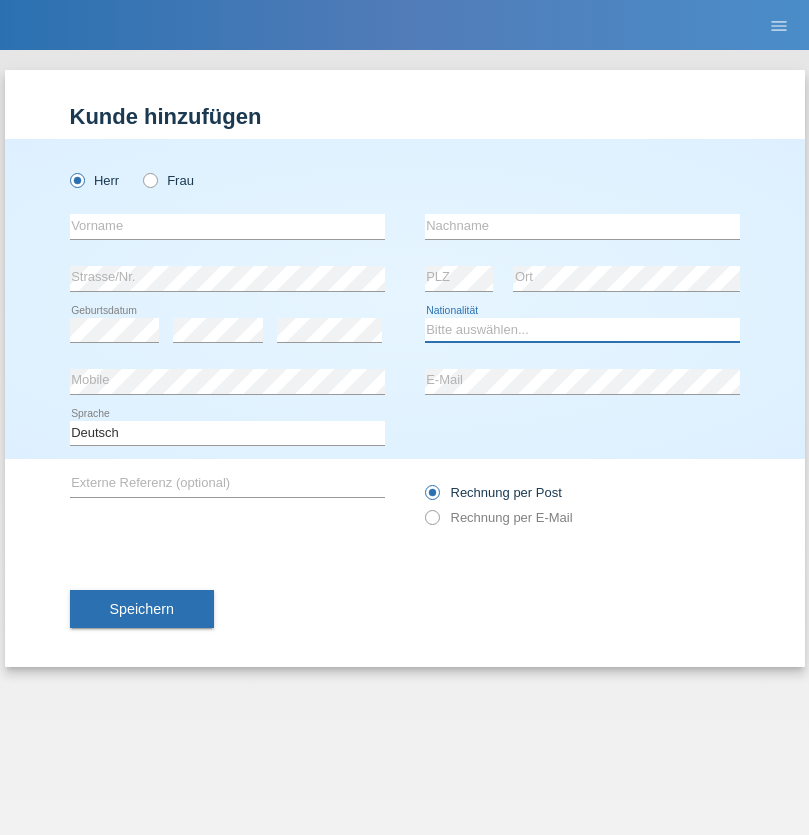 select on "XK" 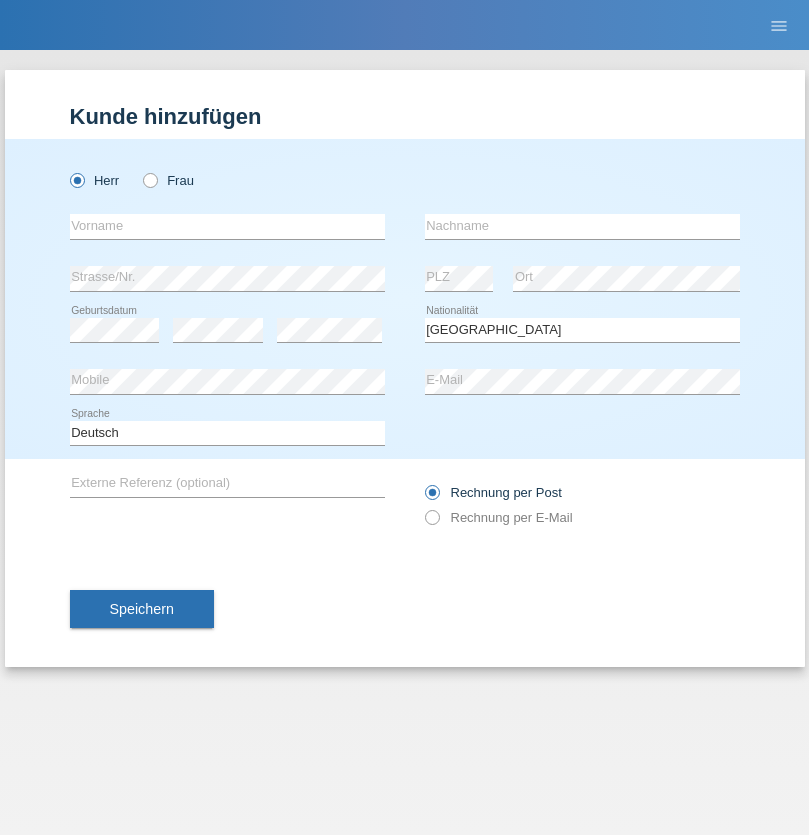 select on "C" 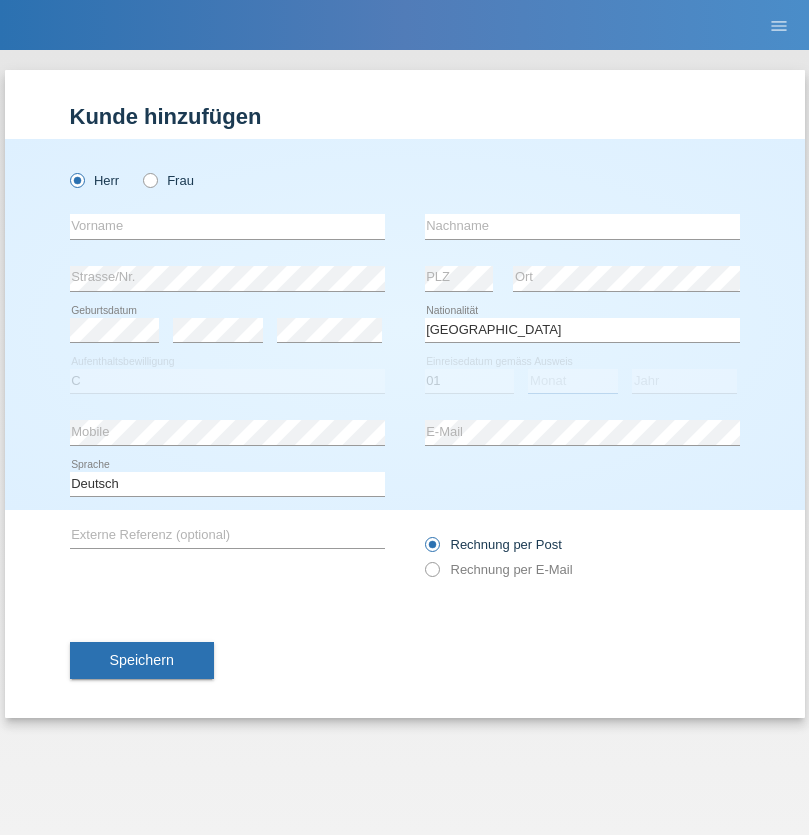 select on "02" 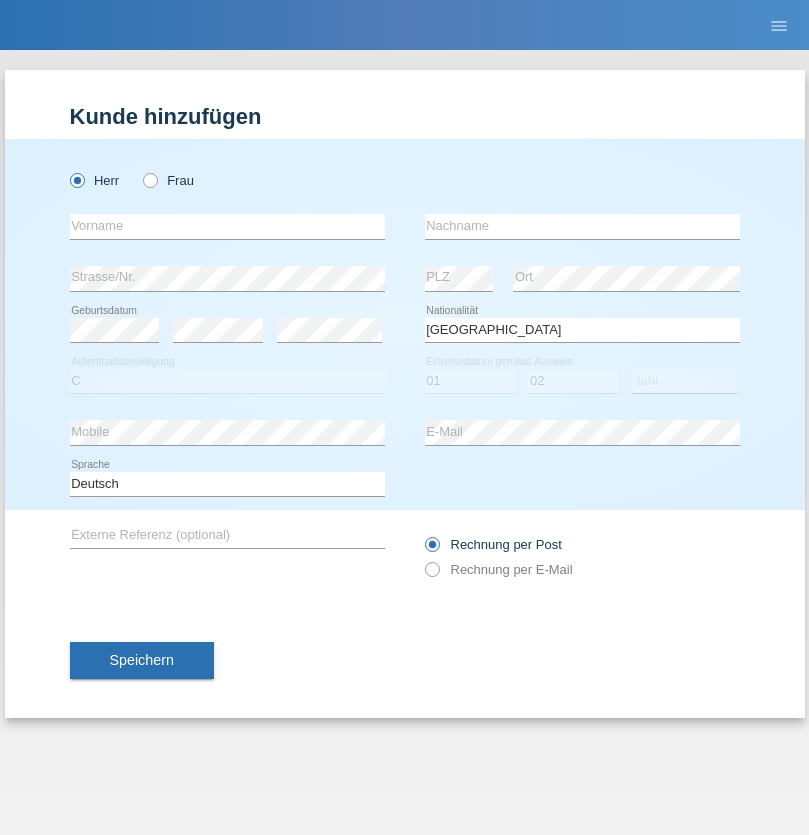 select on "1980" 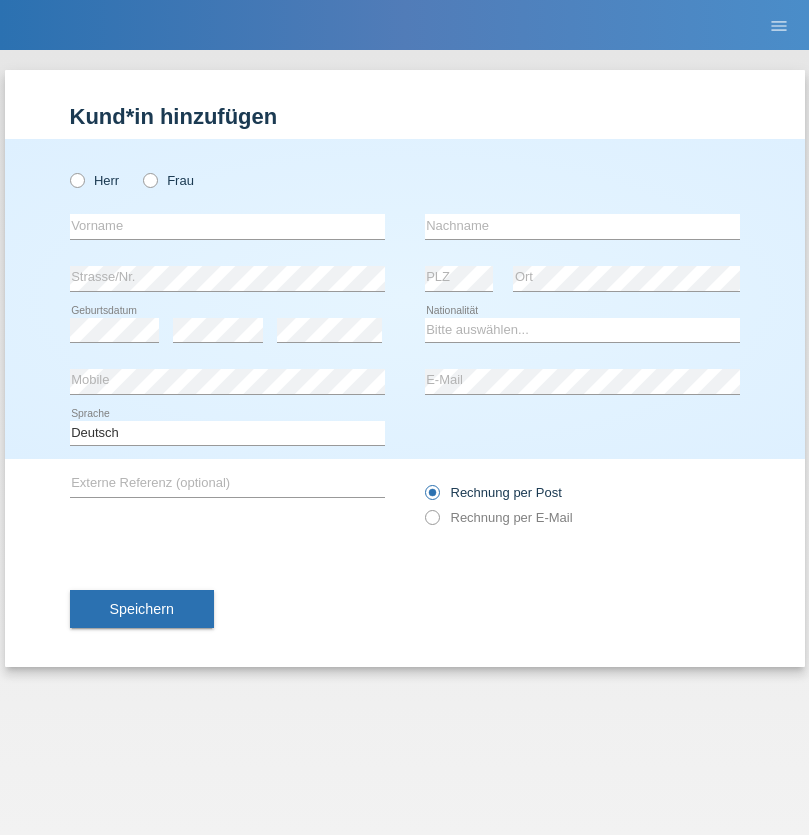scroll, scrollTop: 0, scrollLeft: 0, axis: both 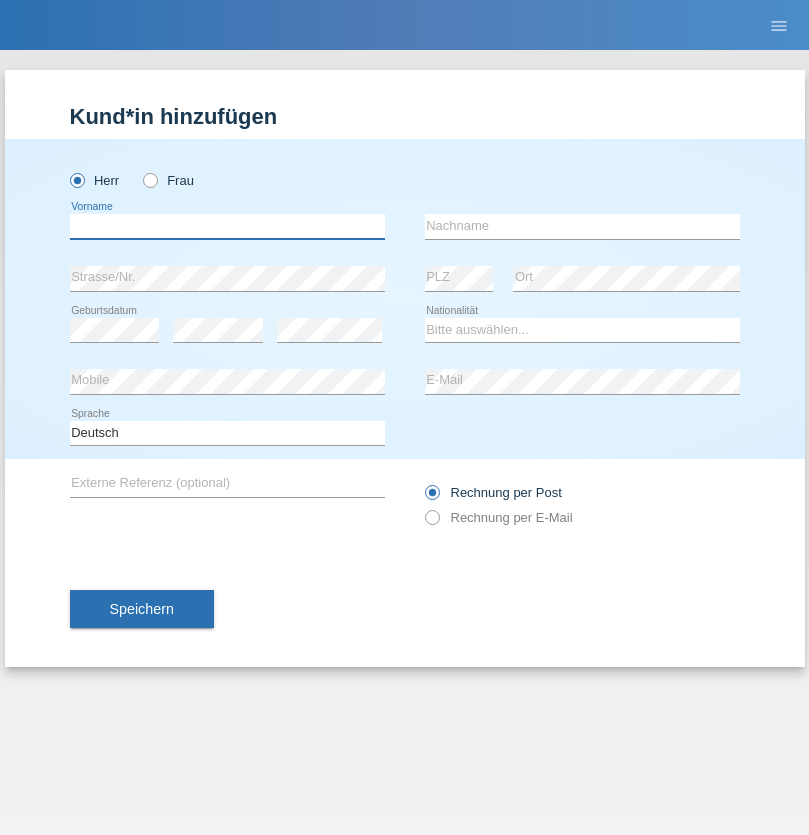 click at bounding box center (227, 226) 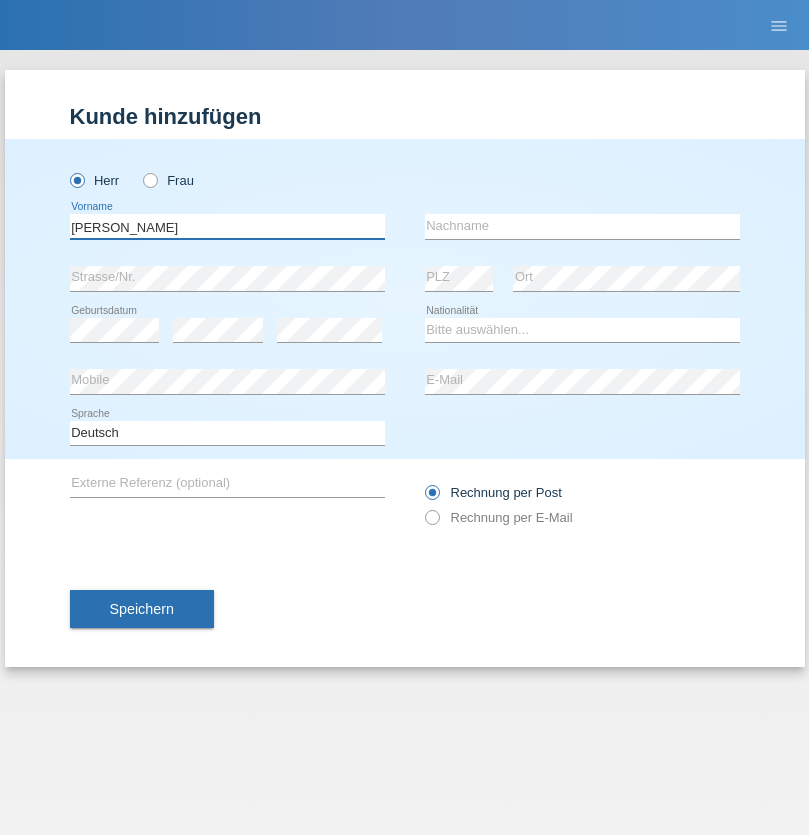 type on "[PERSON_NAME]" 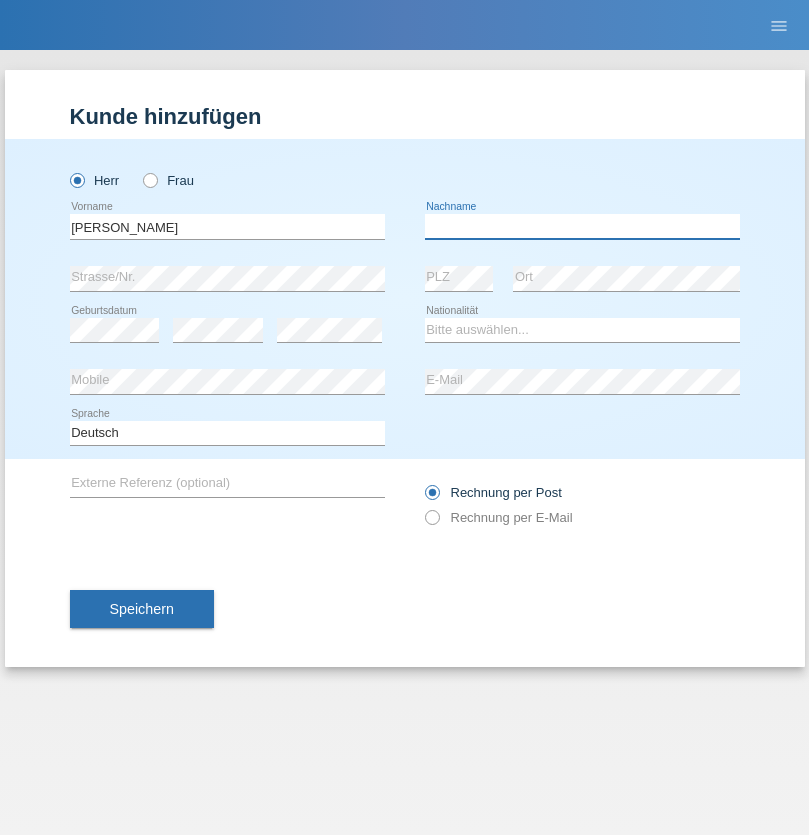 click at bounding box center (582, 226) 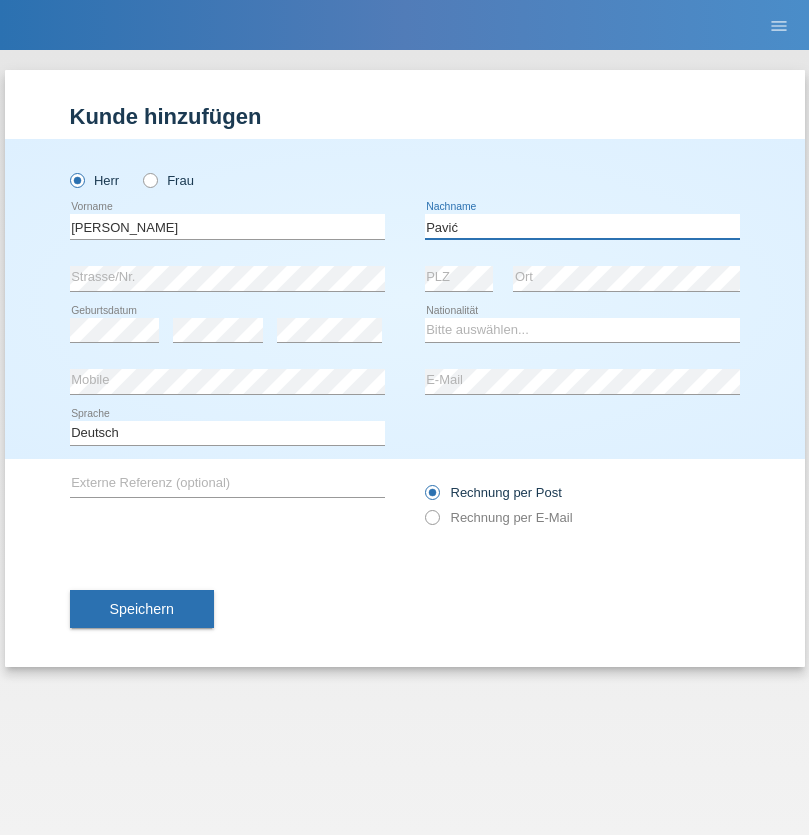 type on "Pavić" 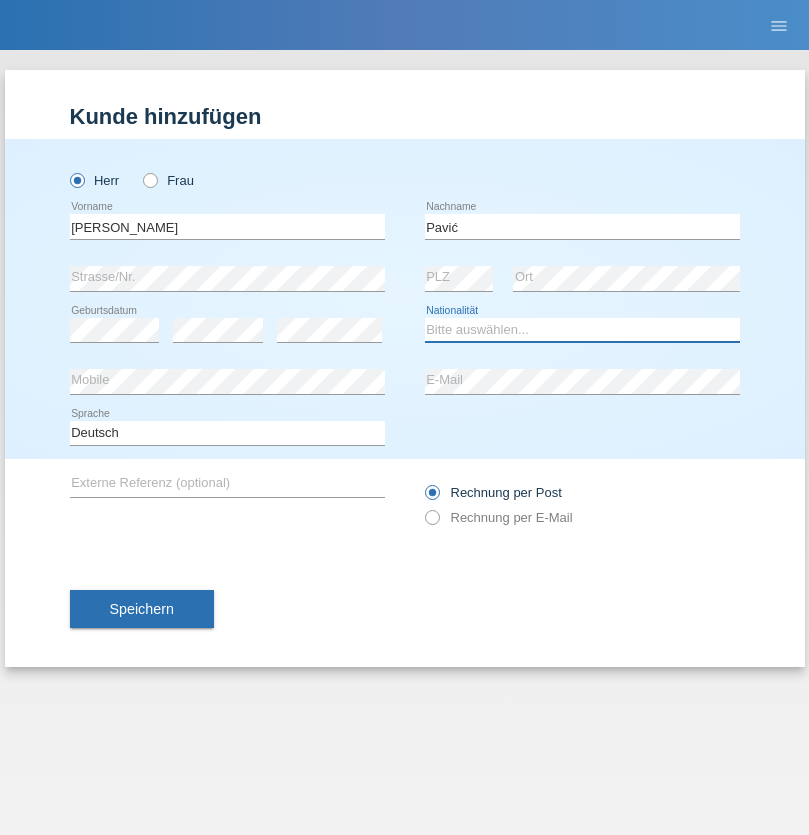 select on "HR" 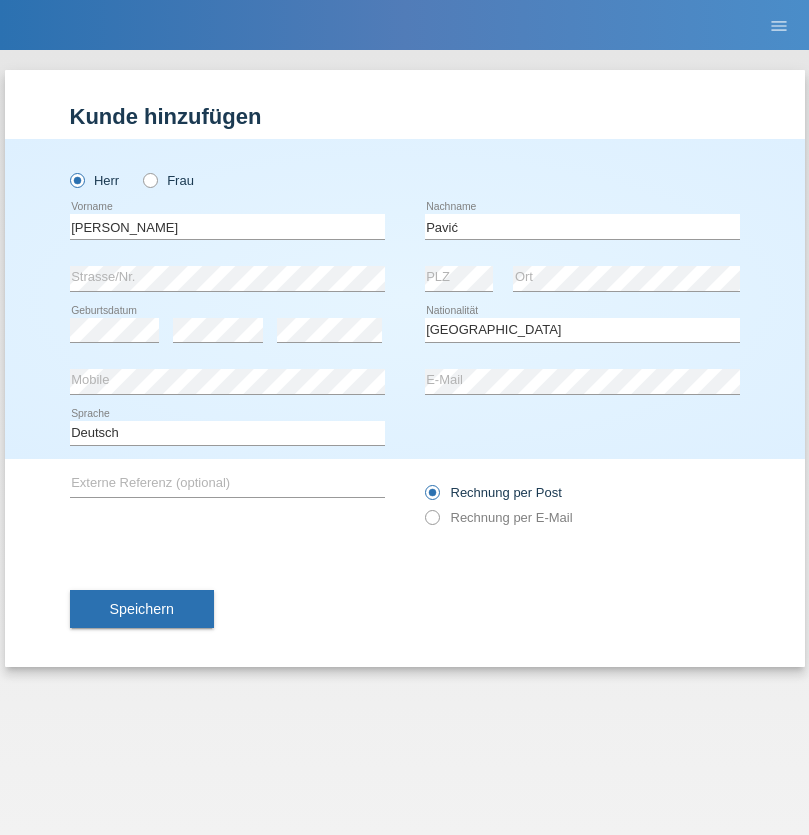 select on "C" 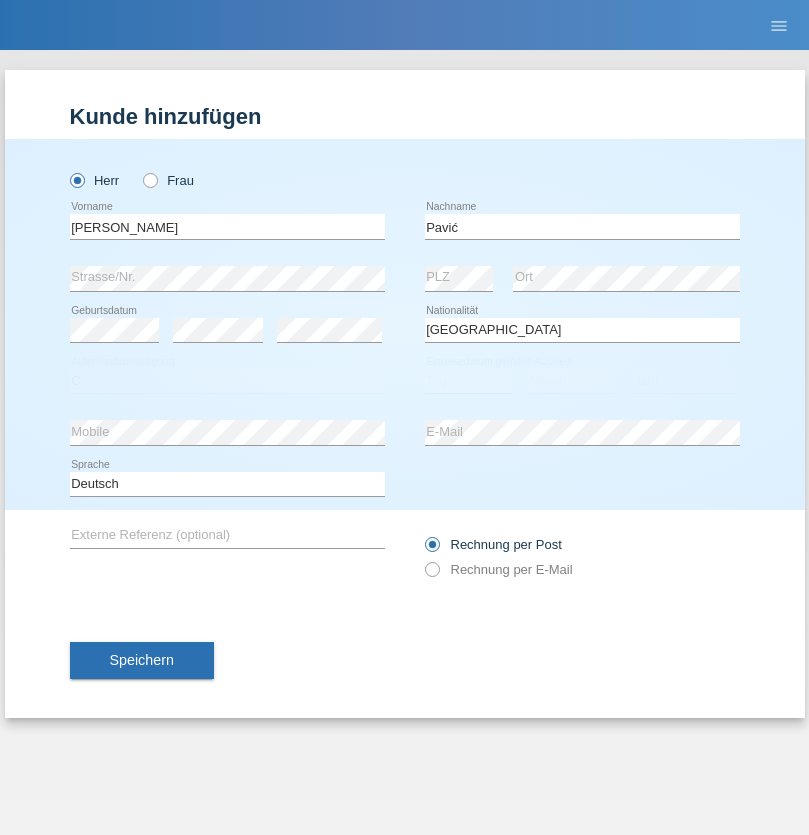 select on "21" 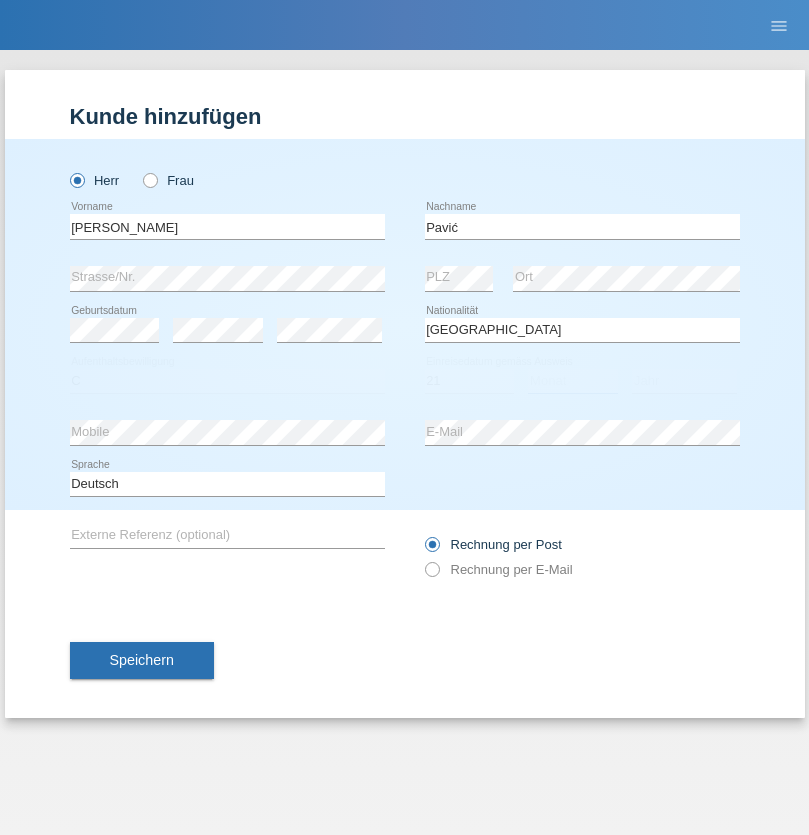select on "04" 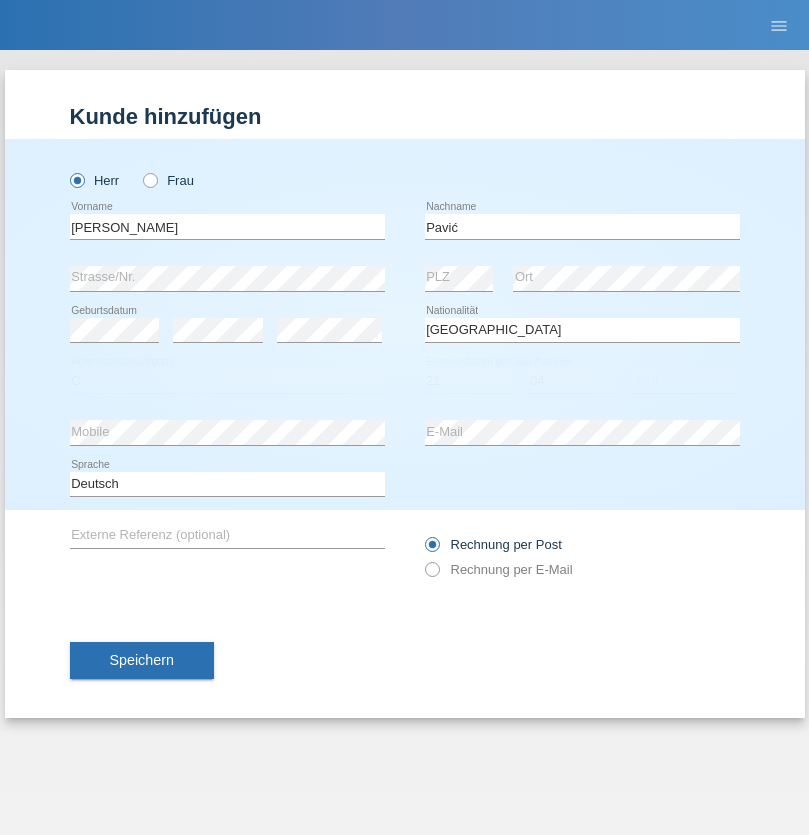 select on "2006" 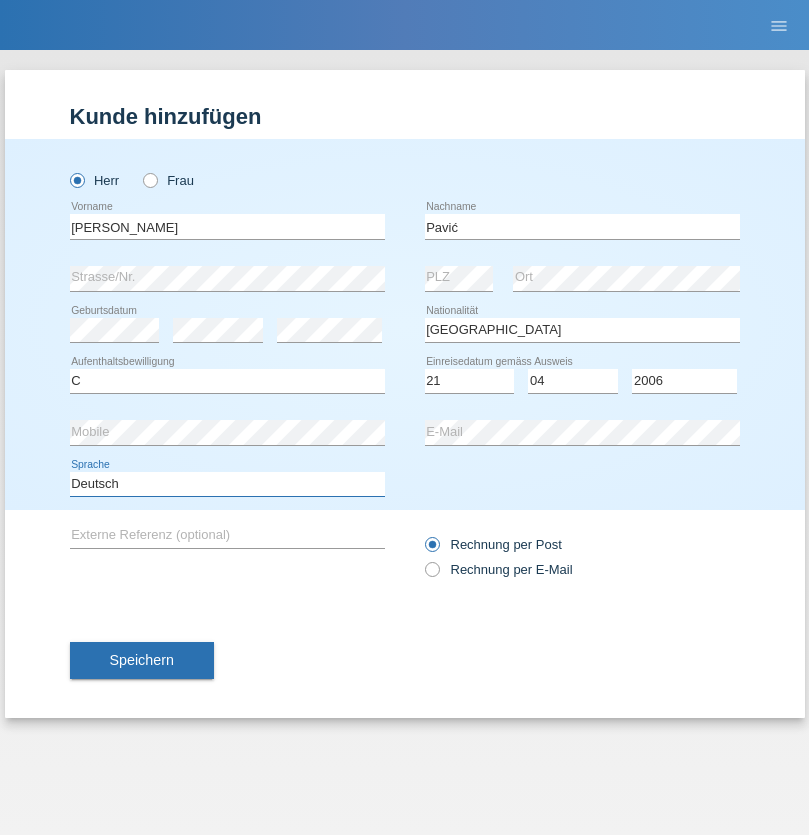 select on "en" 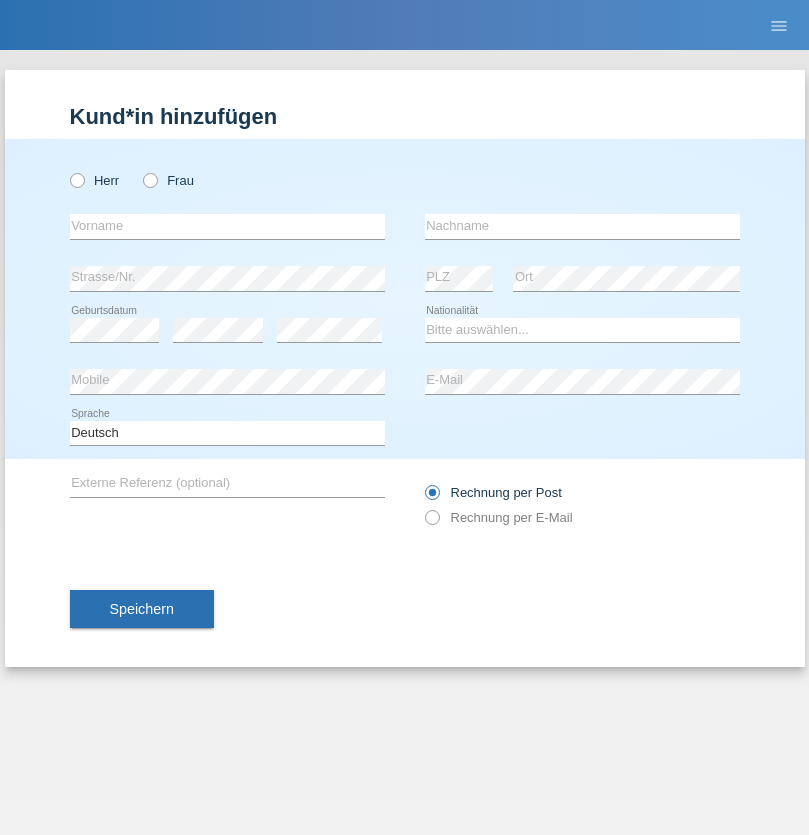 scroll, scrollTop: 0, scrollLeft: 0, axis: both 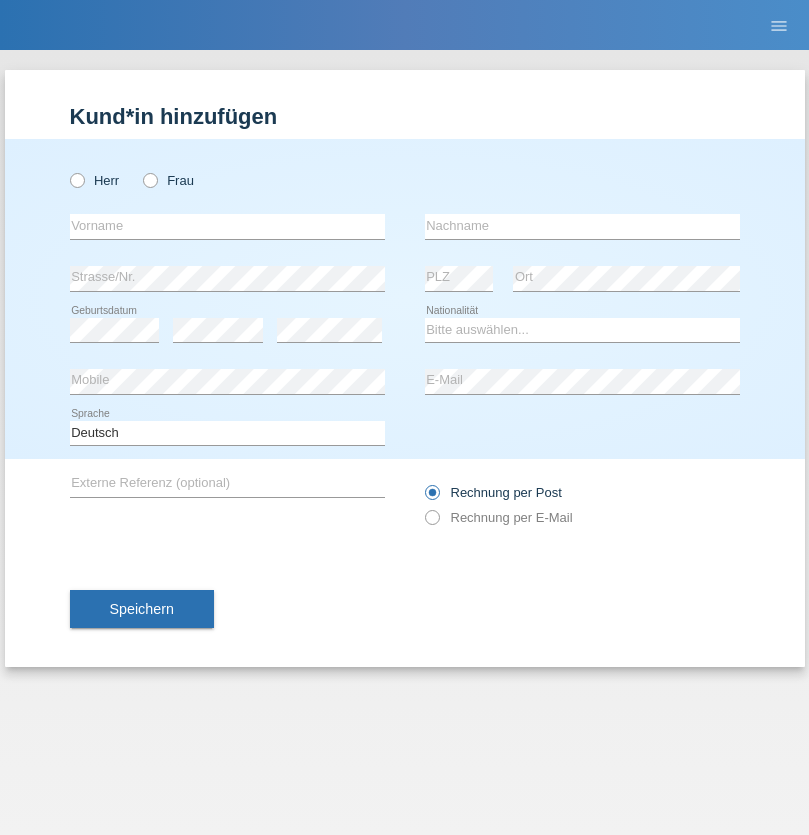radio on "true" 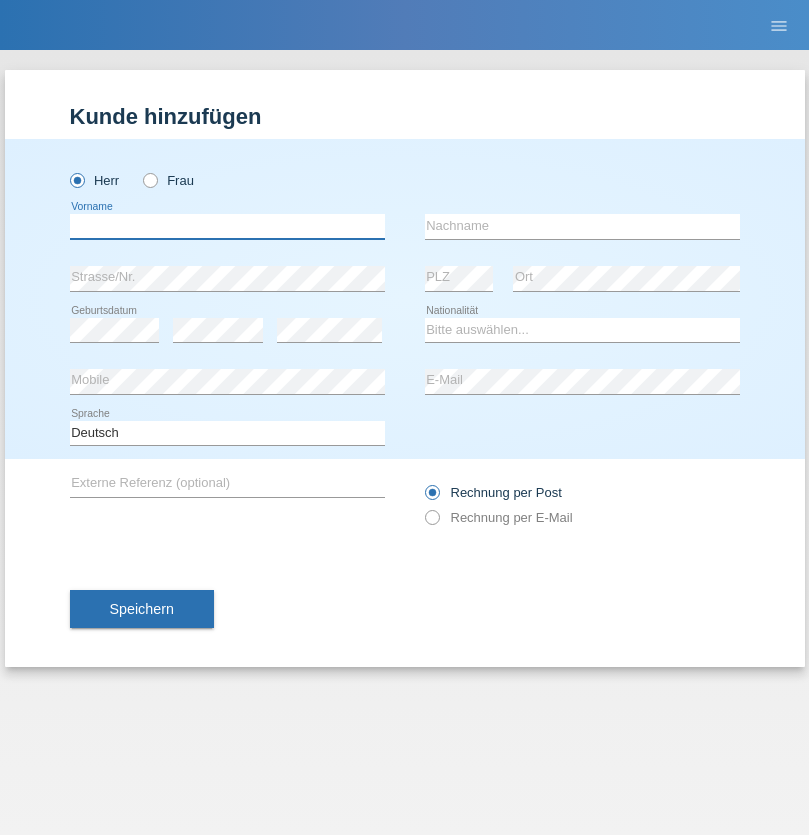 click at bounding box center (227, 226) 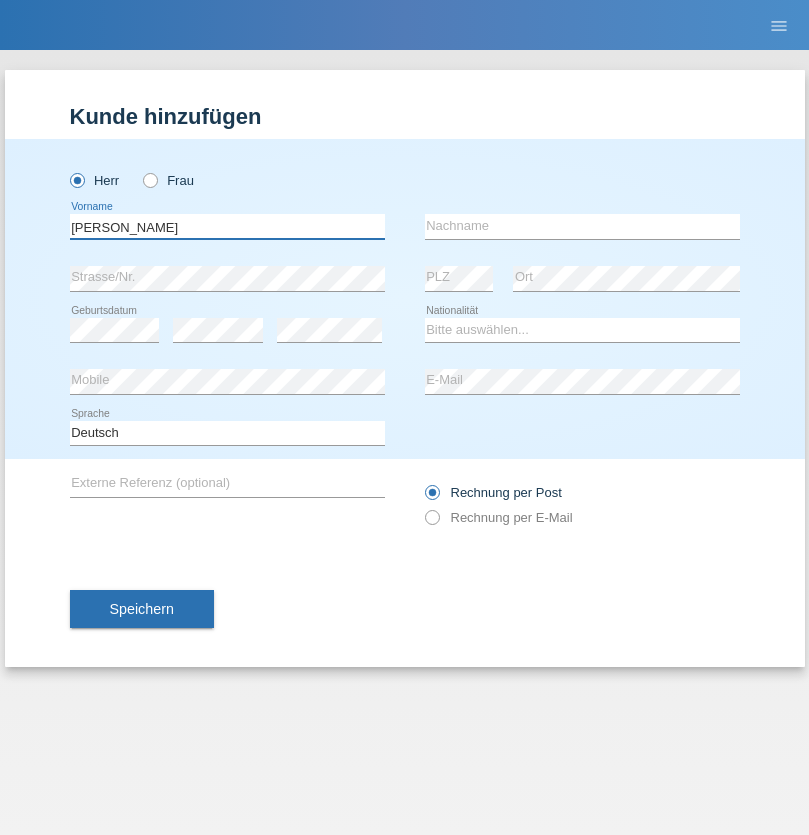type on "[PERSON_NAME]" 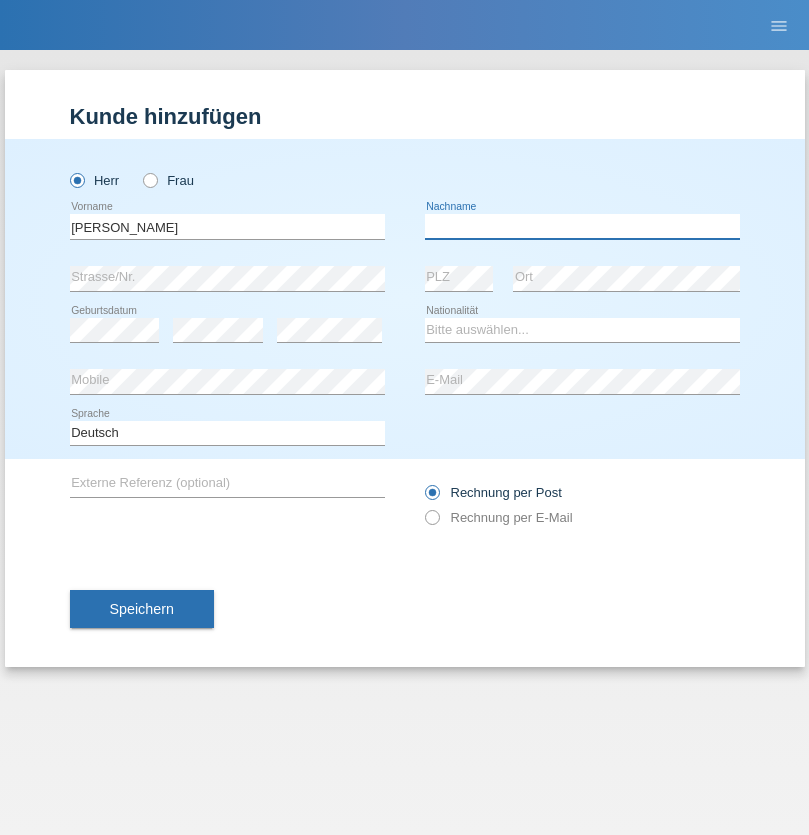 click at bounding box center [582, 226] 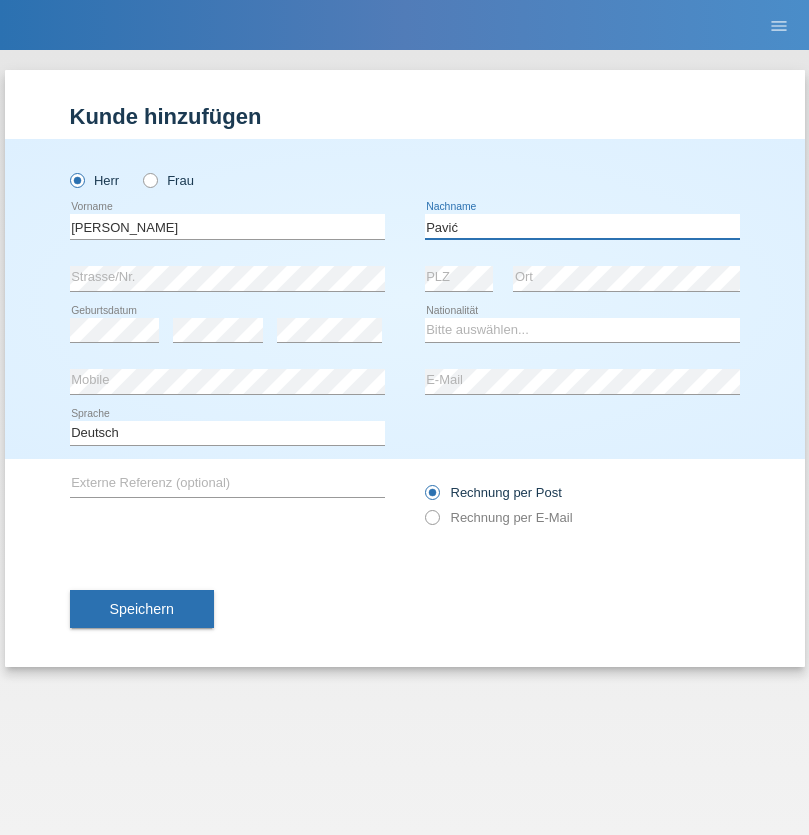 type on "Pavić" 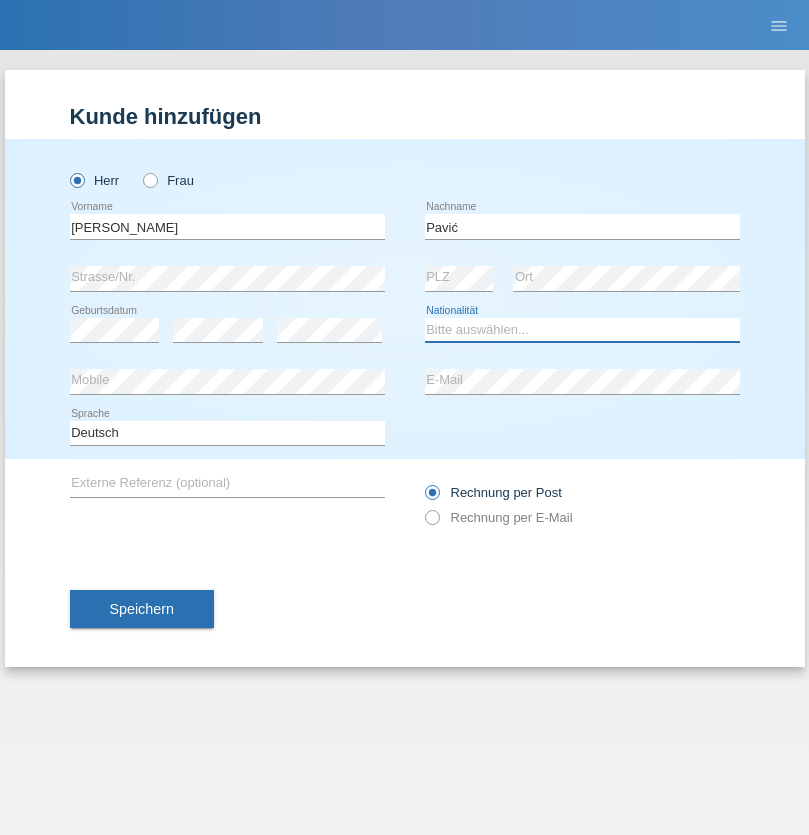 select on "HR" 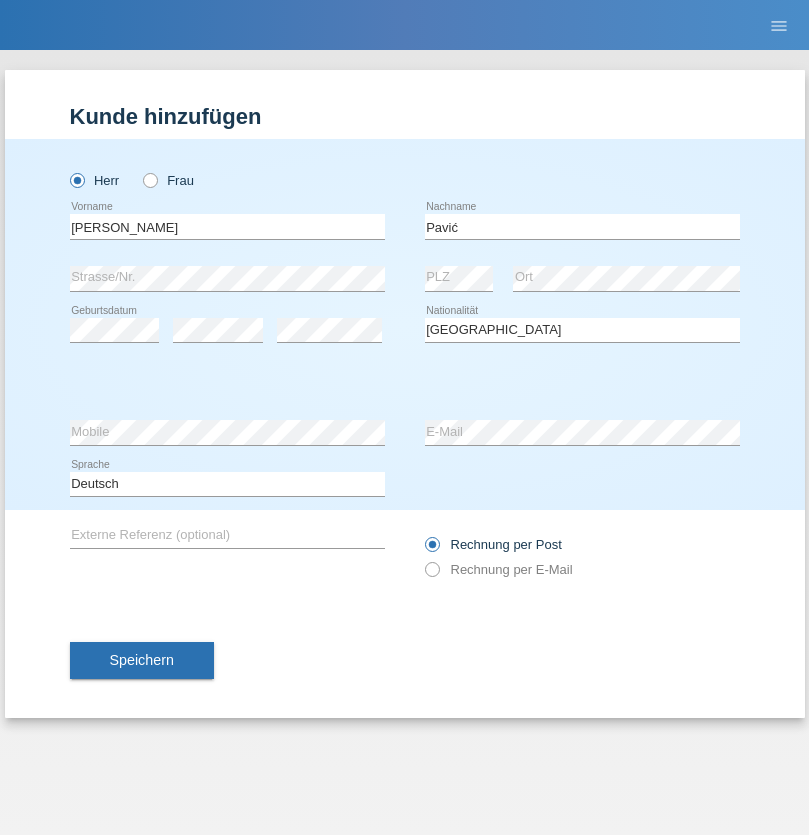 select on "C" 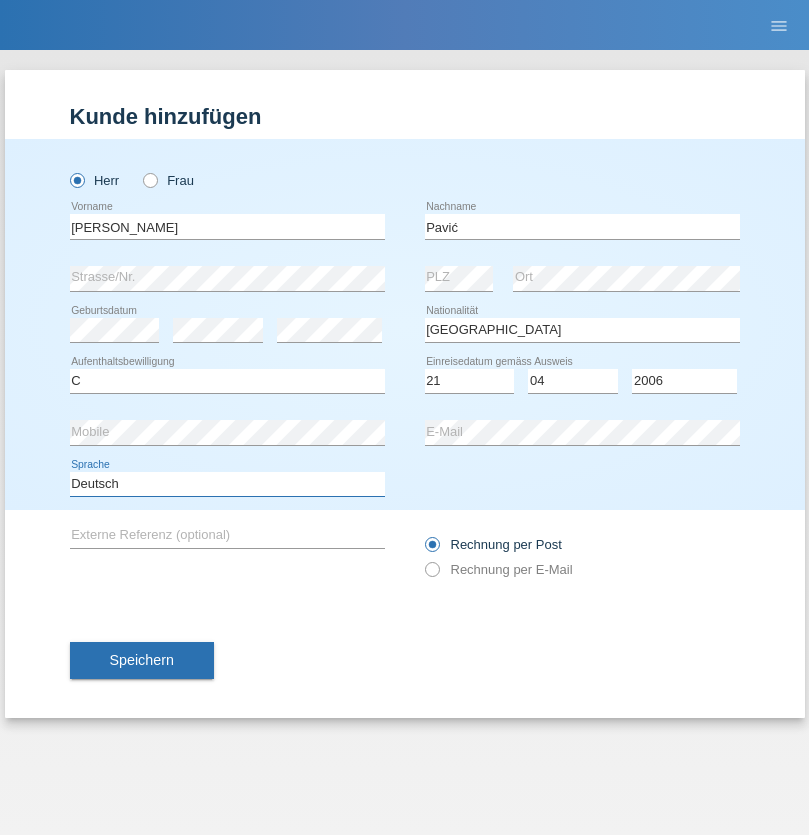 select on "en" 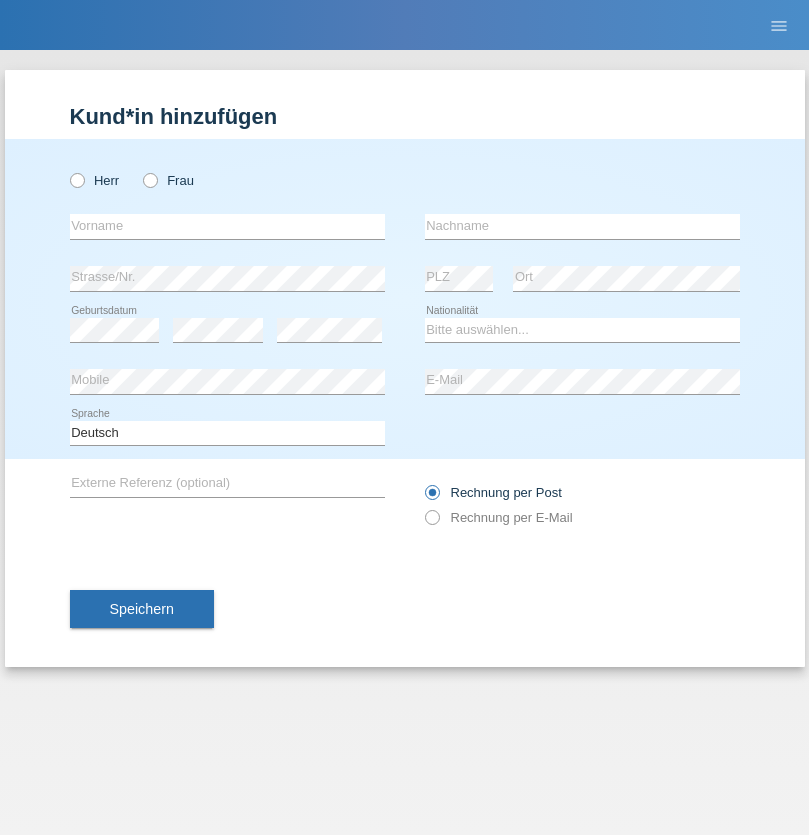 scroll, scrollTop: 0, scrollLeft: 0, axis: both 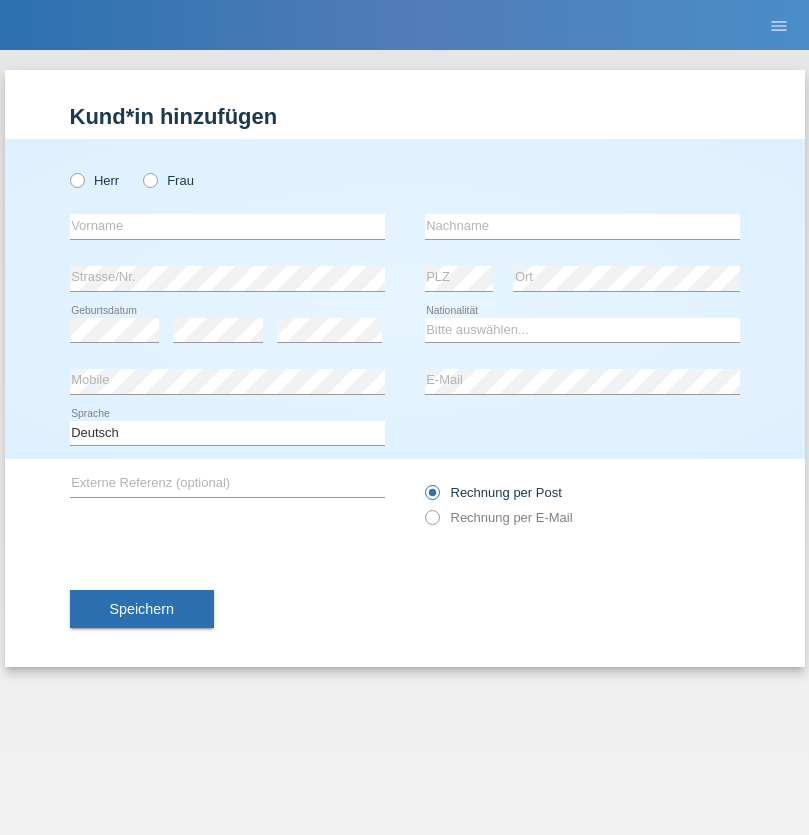 radio on "true" 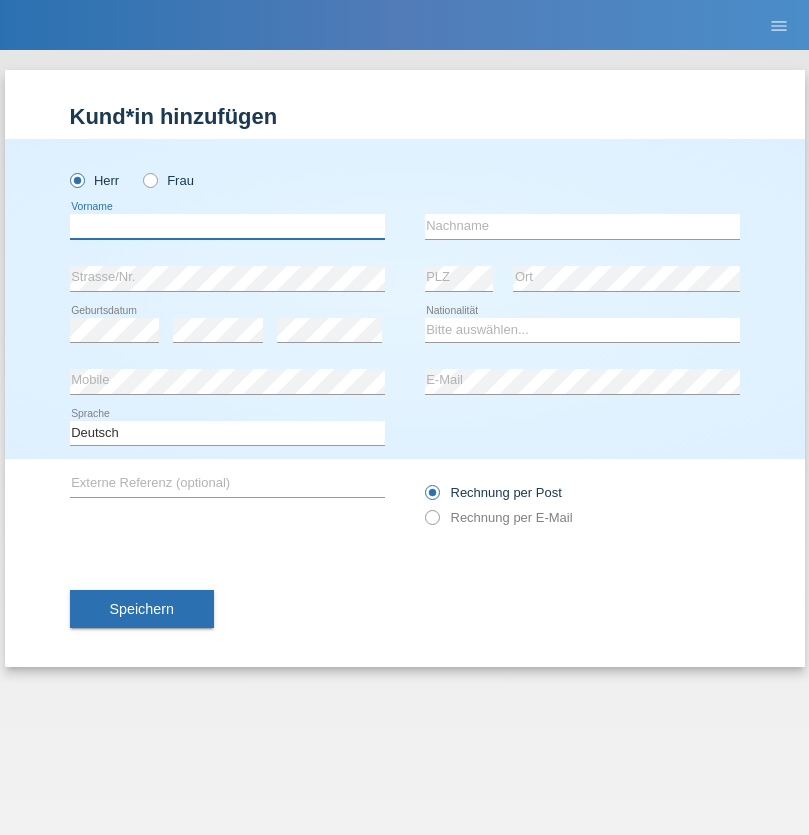 click at bounding box center (227, 226) 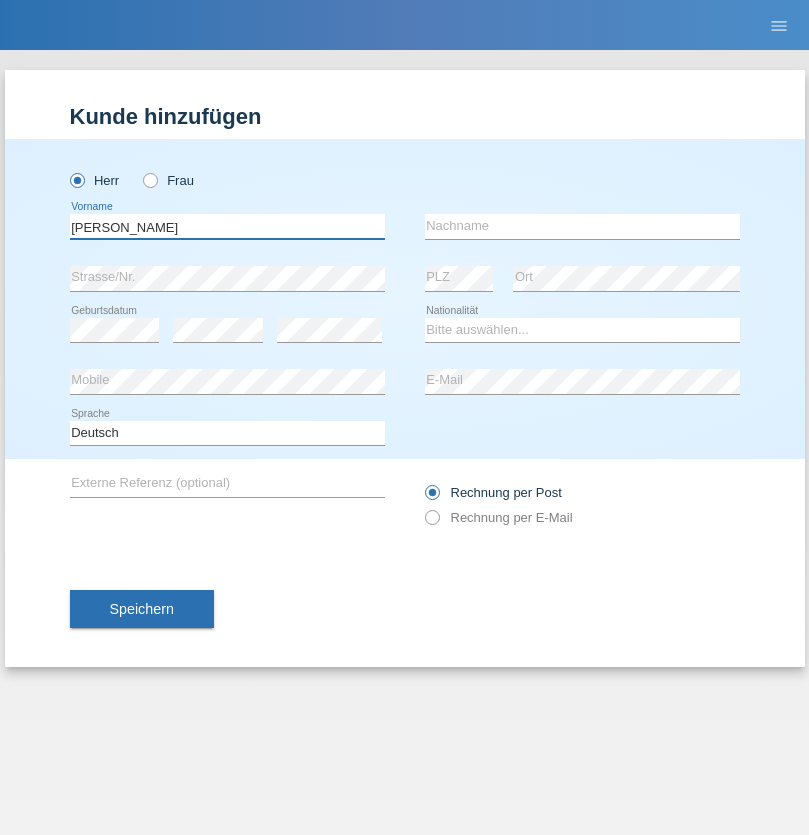 type on "[PERSON_NAME]" 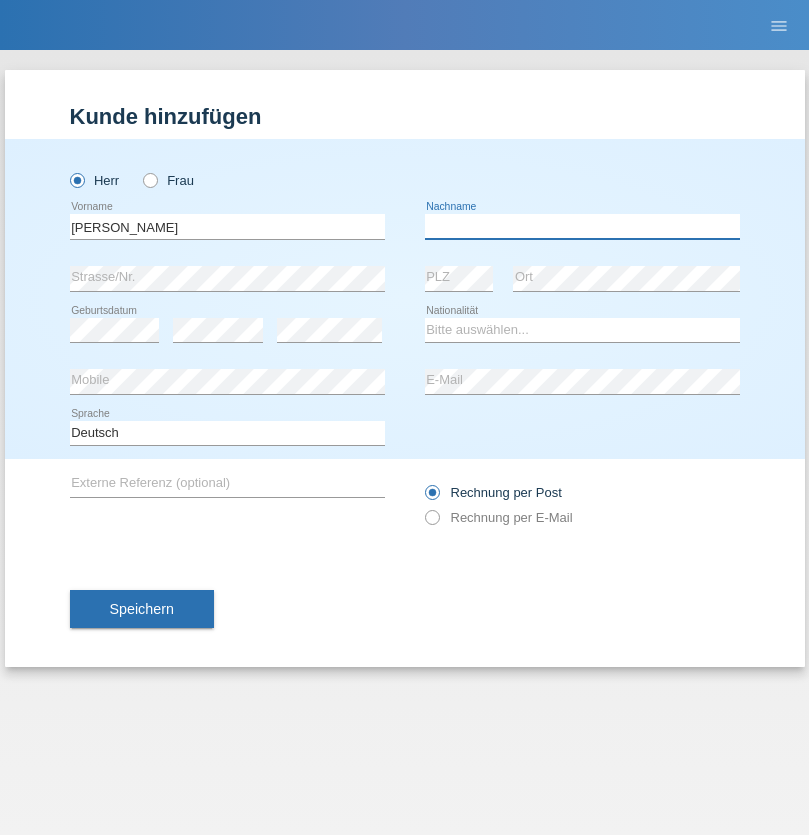 click at bounding box center [582, 226] 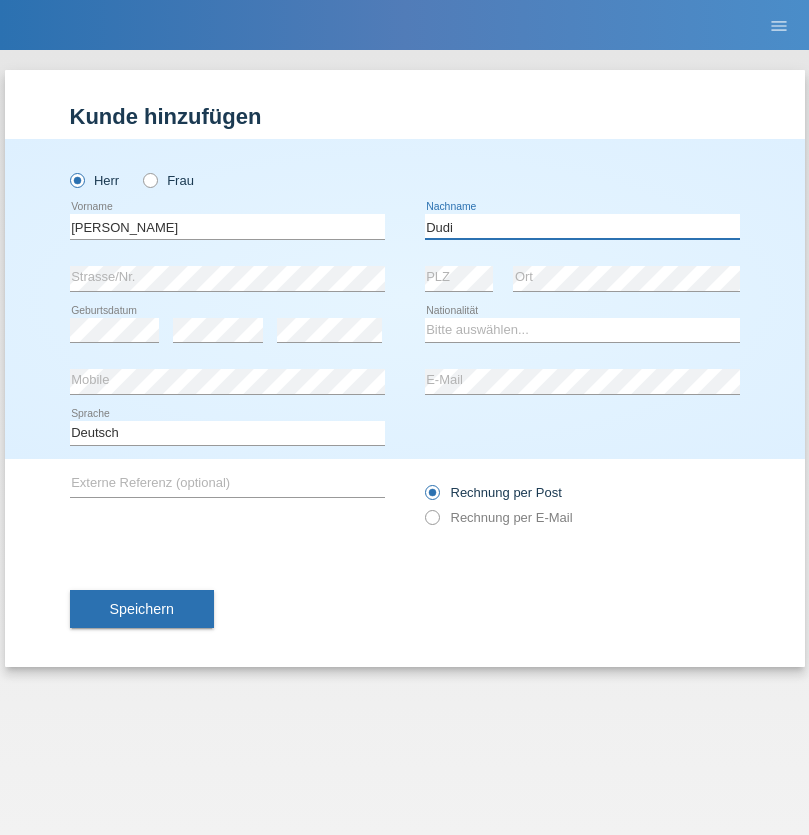 type on "Dudi" 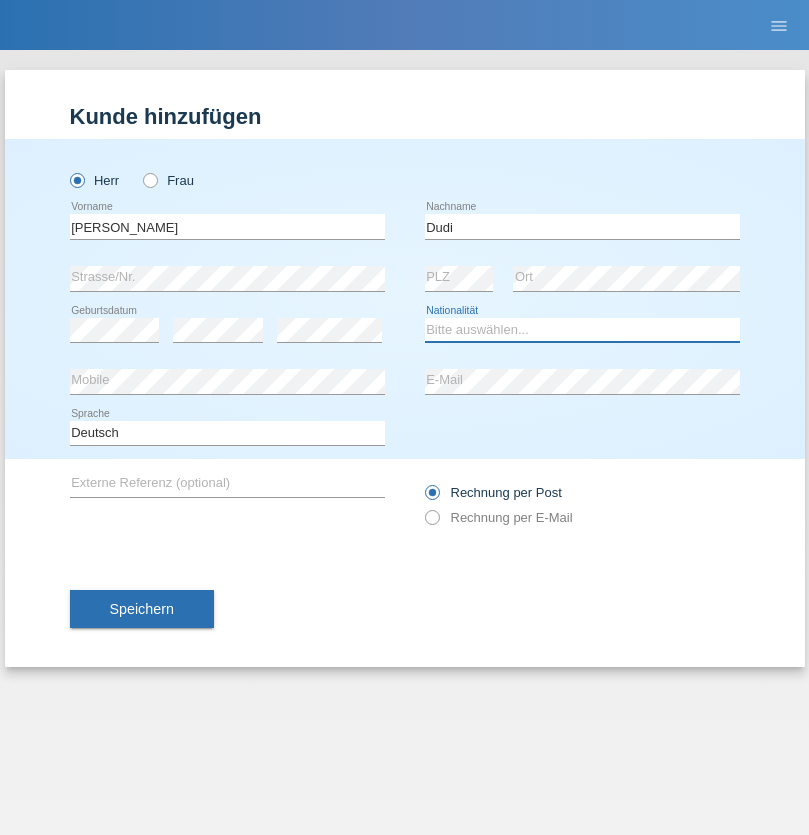 select on "SK" 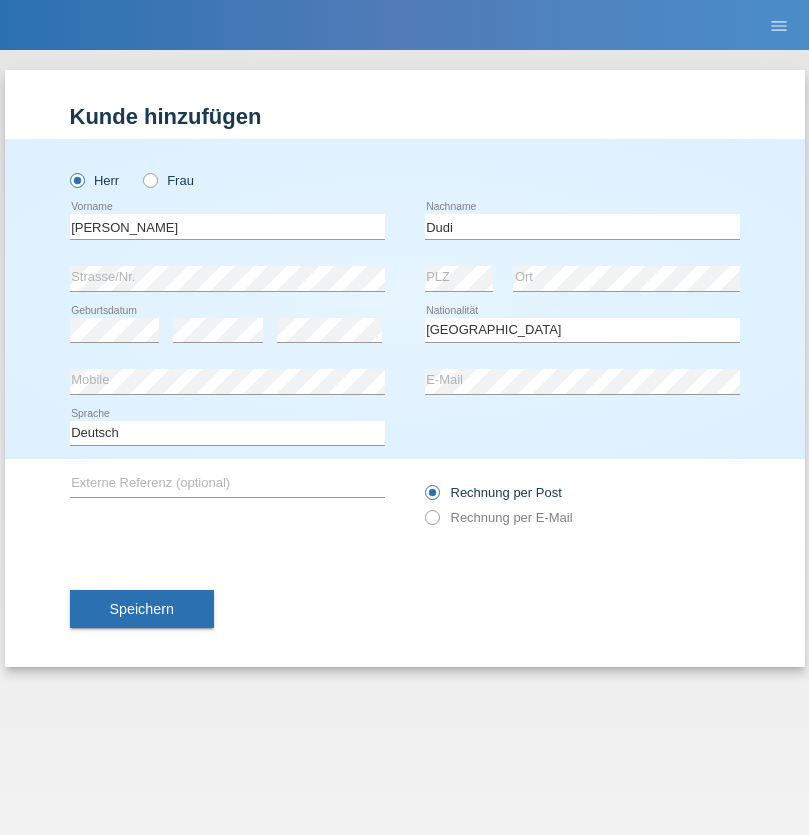 select on "C" 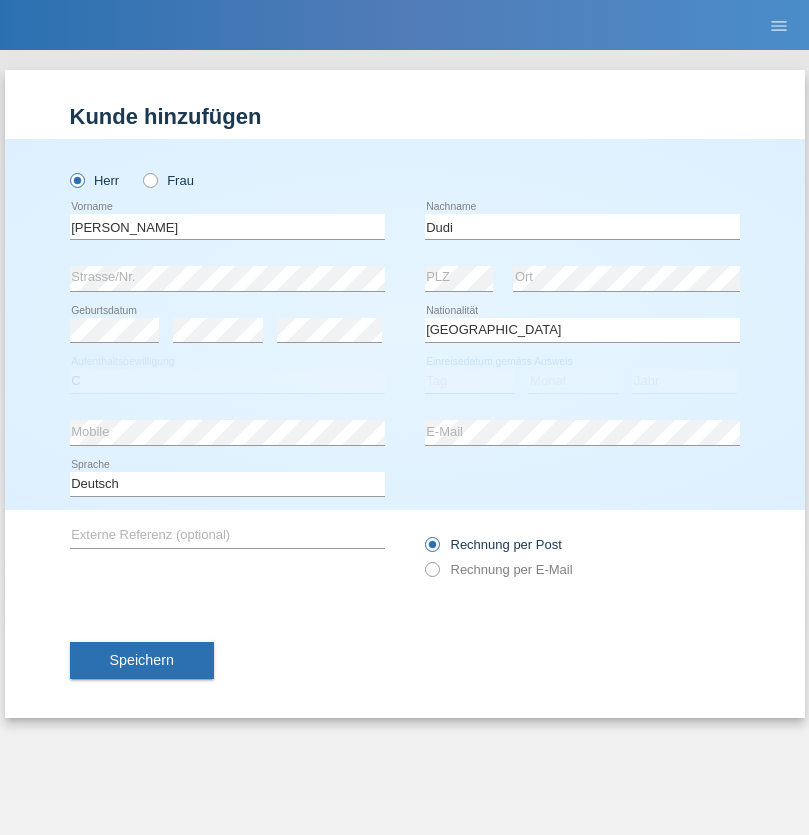 select on "25" 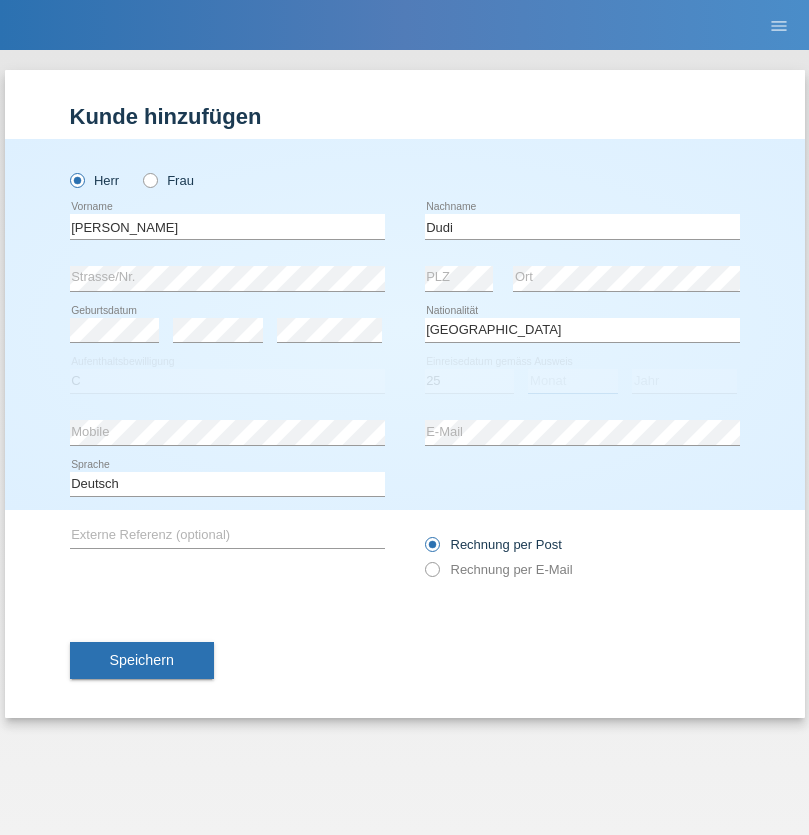 select on "05" 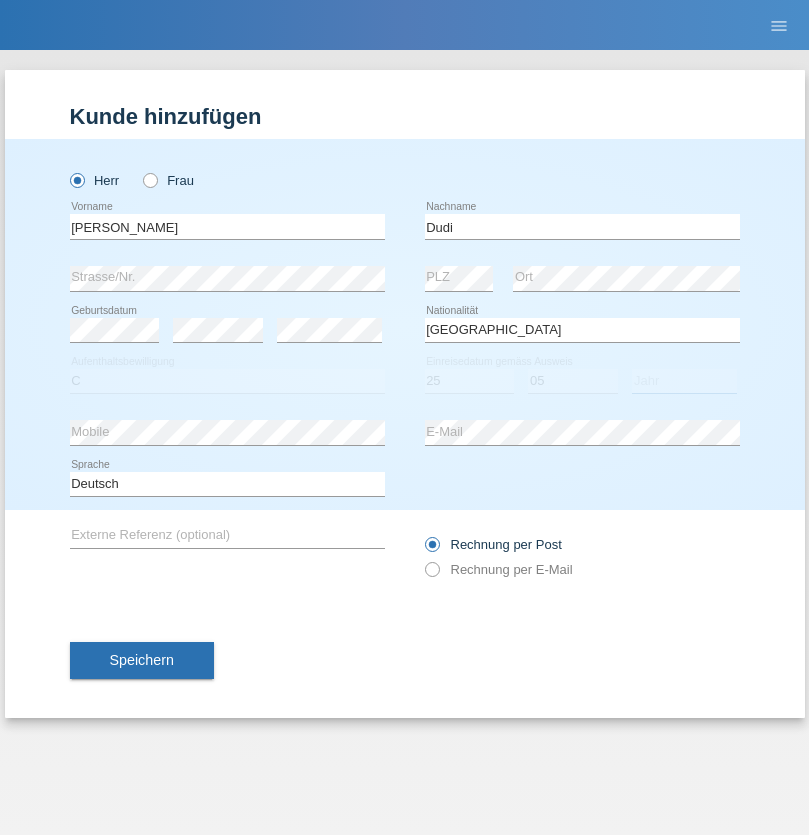 select on "2021" 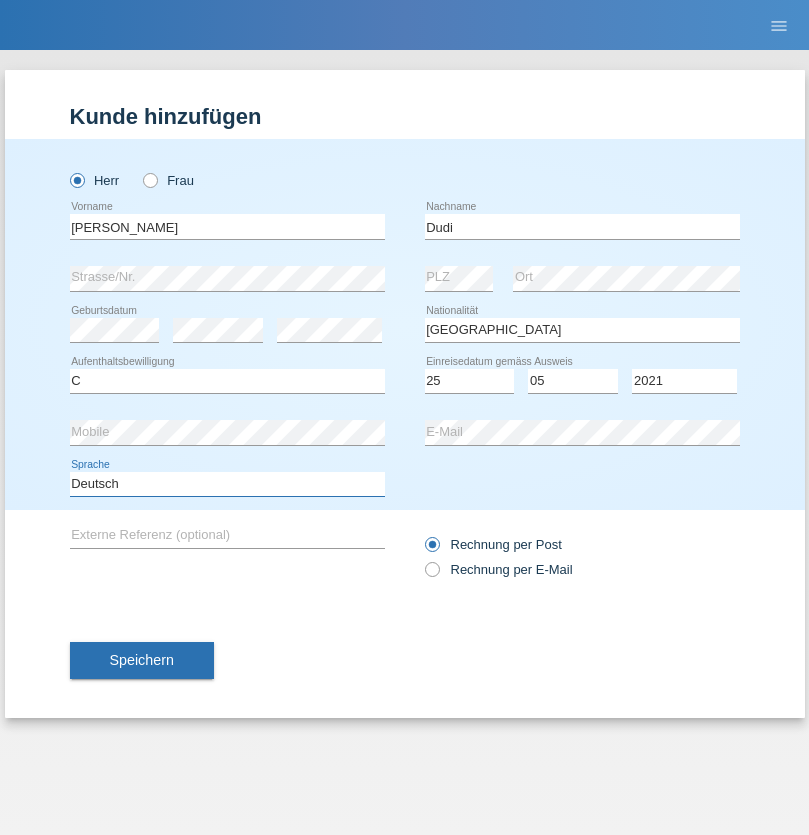 select on "en" 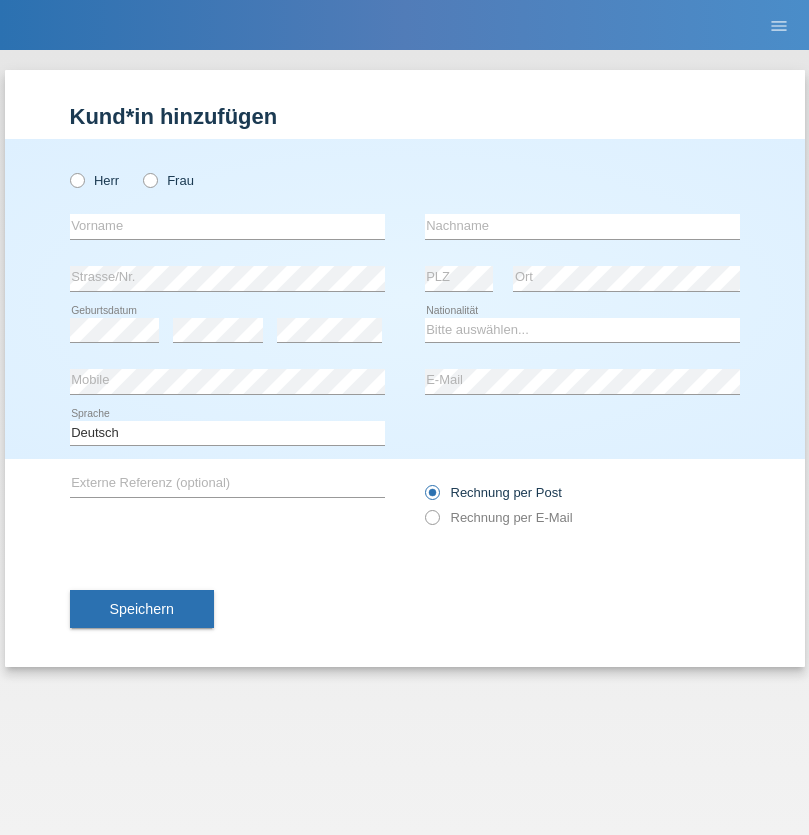 scroll, scrollTop: 0, scrollLeft: 0, axis: both 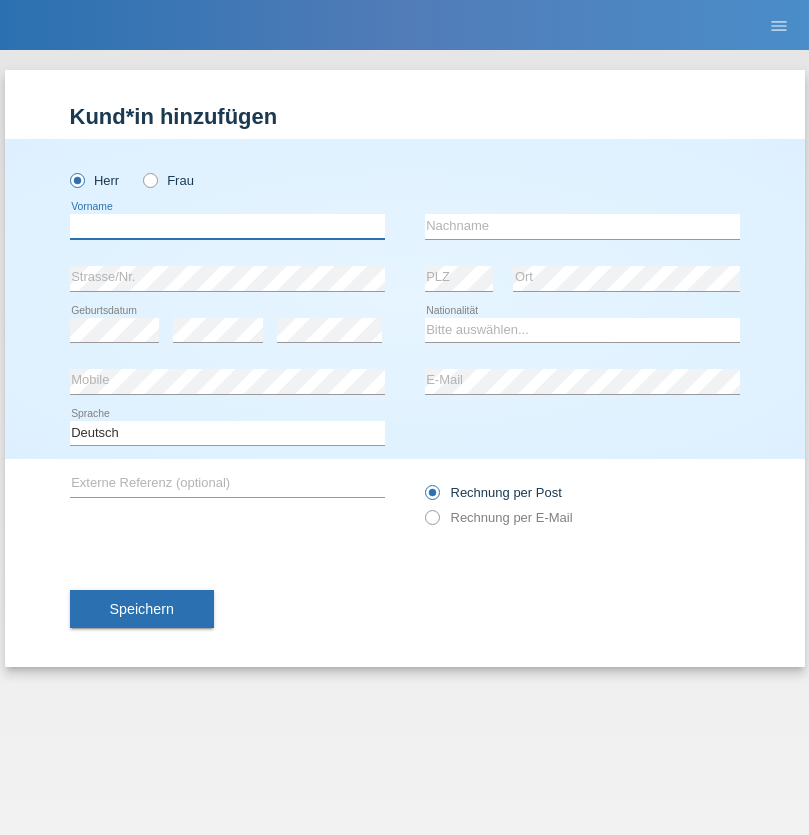 click at bounding box center (227, 226) 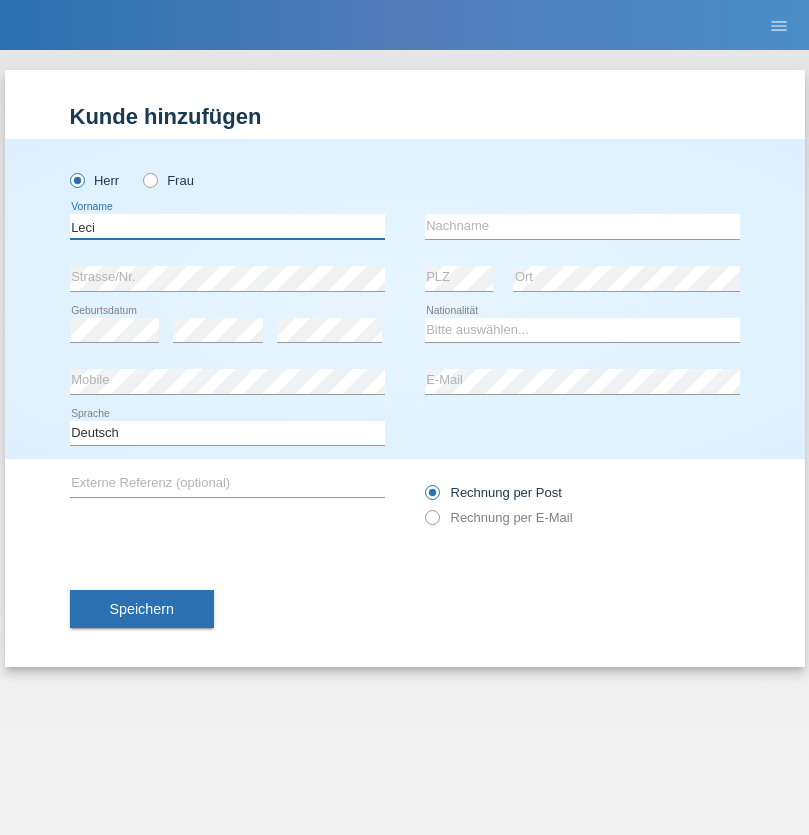 type on "Leci" 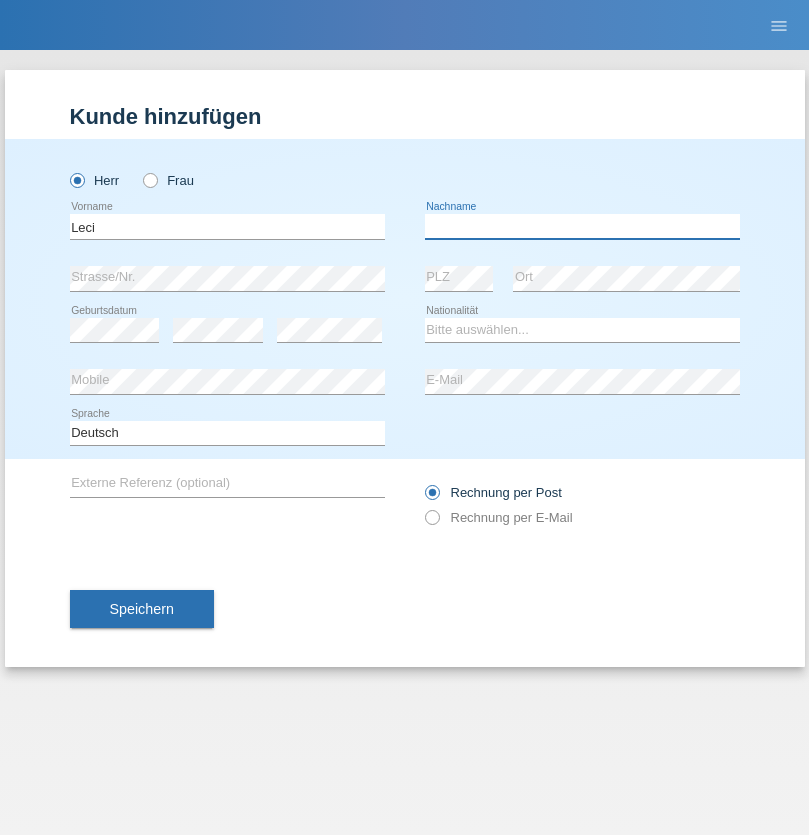 click at bounding box center [582, 226] 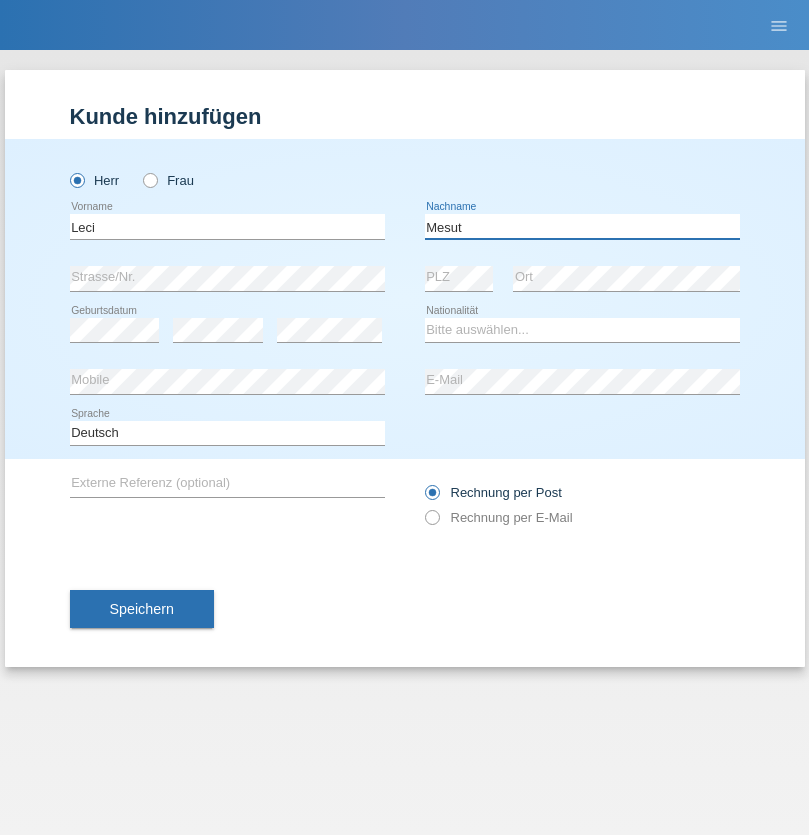 type on "Mesut" 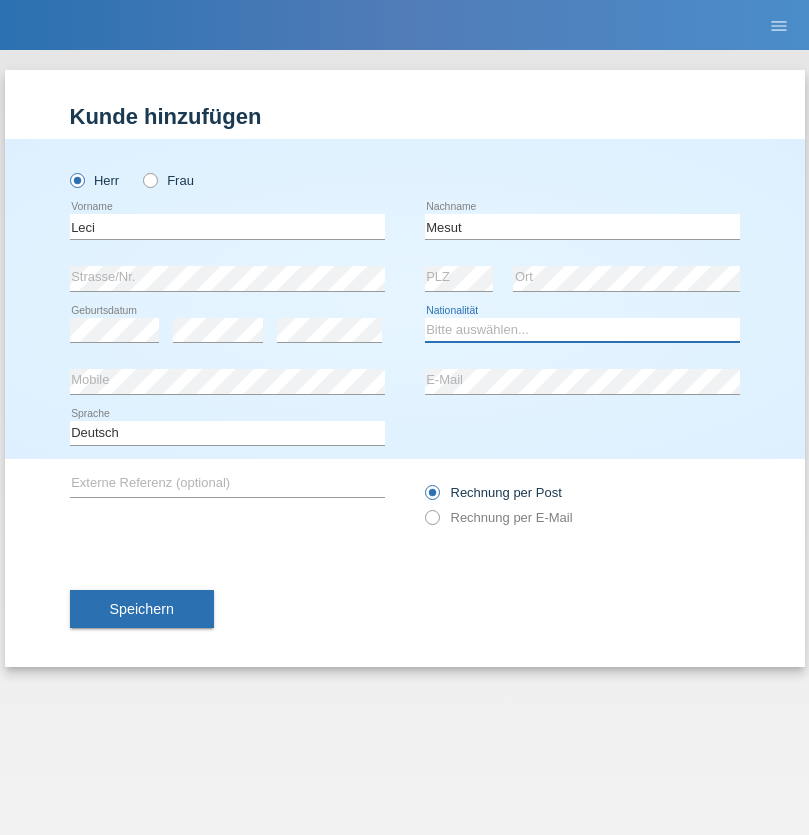select on "XK" 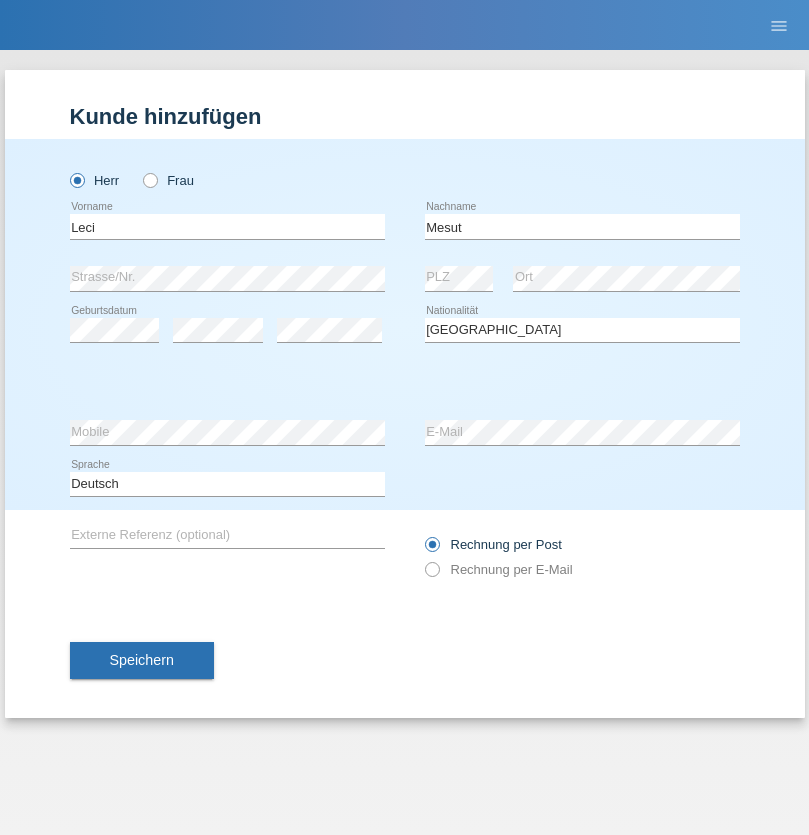 select on "C" 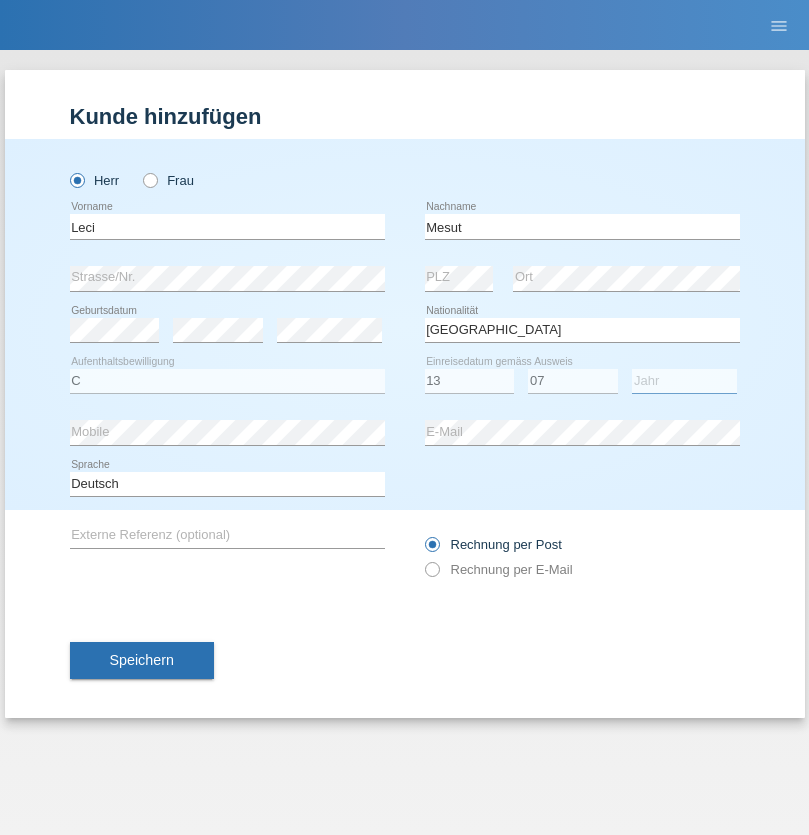 select on "2021" 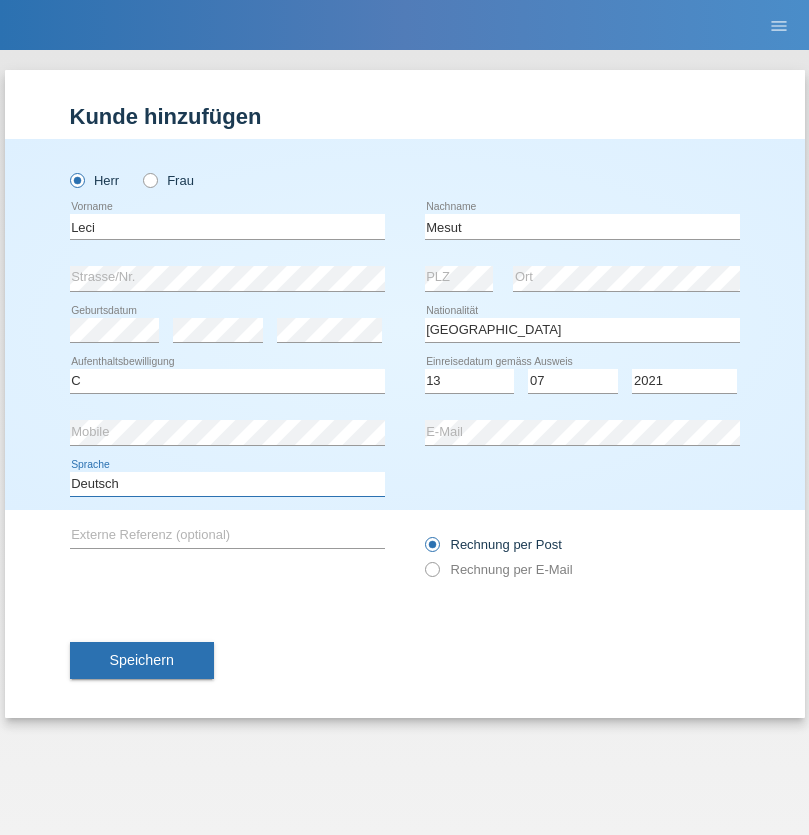 select on "en" 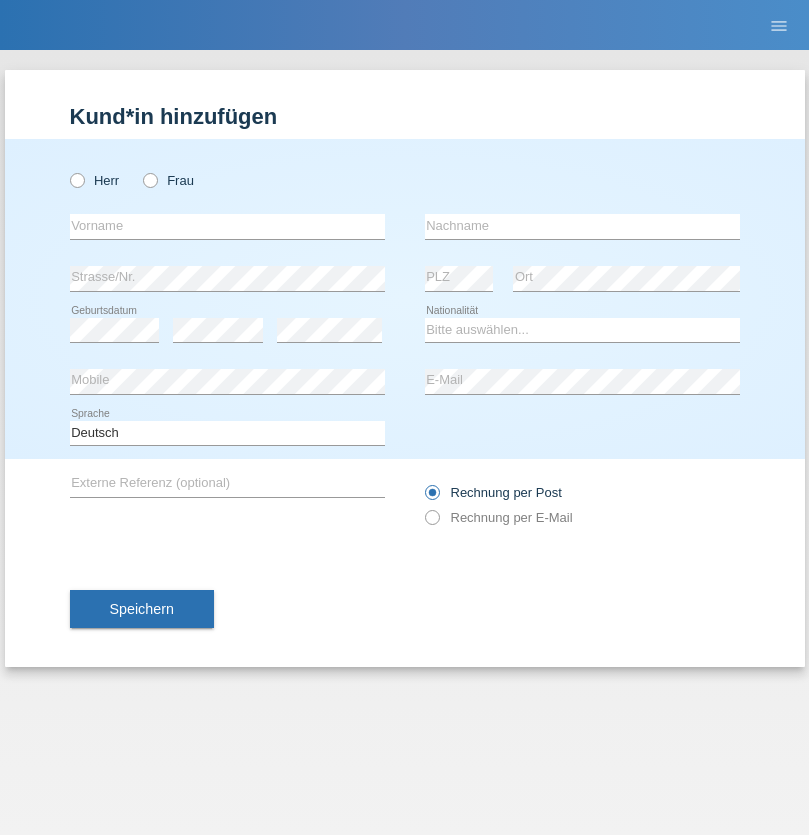 scroll, scrollTop: 0, scrollLeft: 0, axis: both 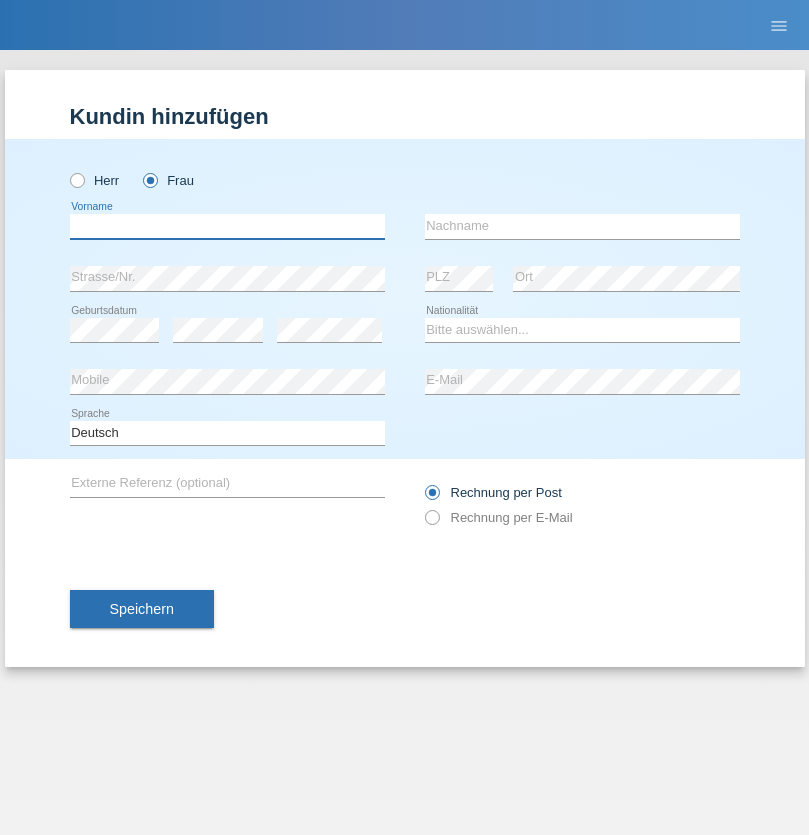click at bounding box center (227, 226) 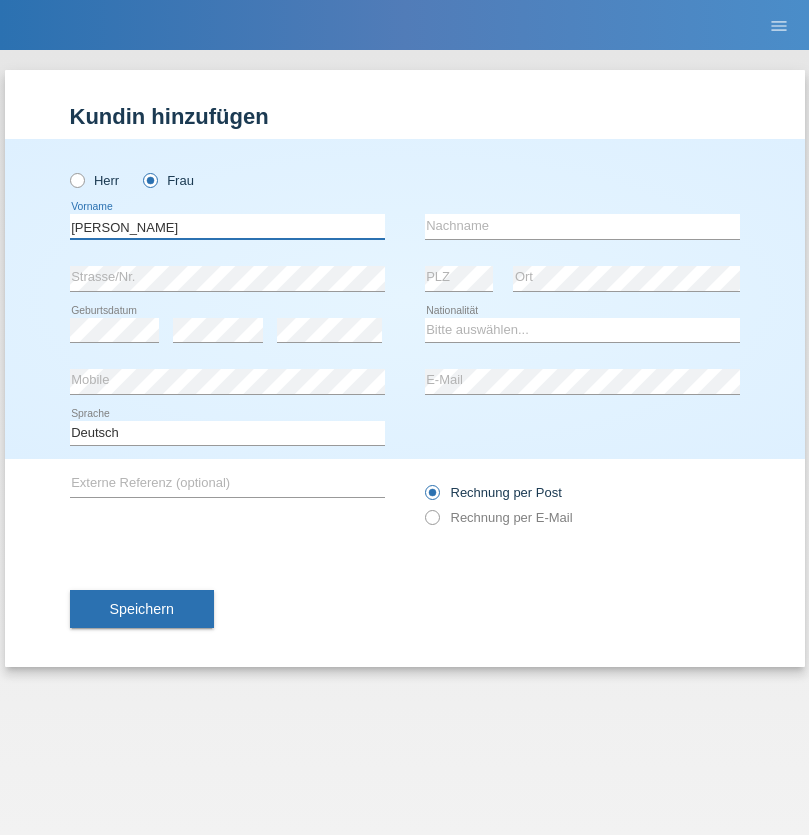 type on "[PERSON_NAME]" 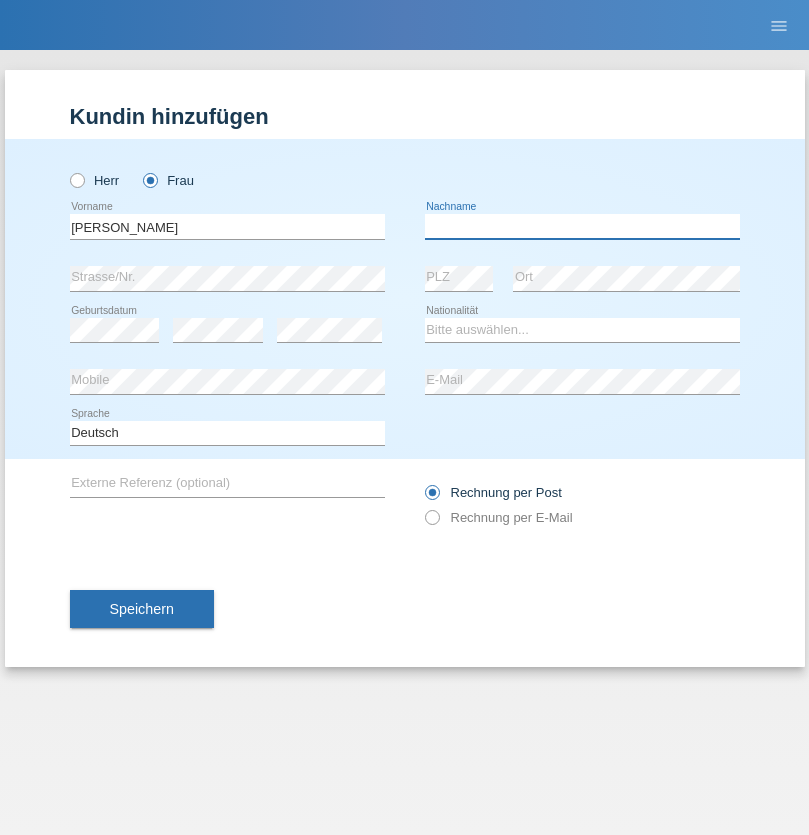 click at bounding box center [582, 226] 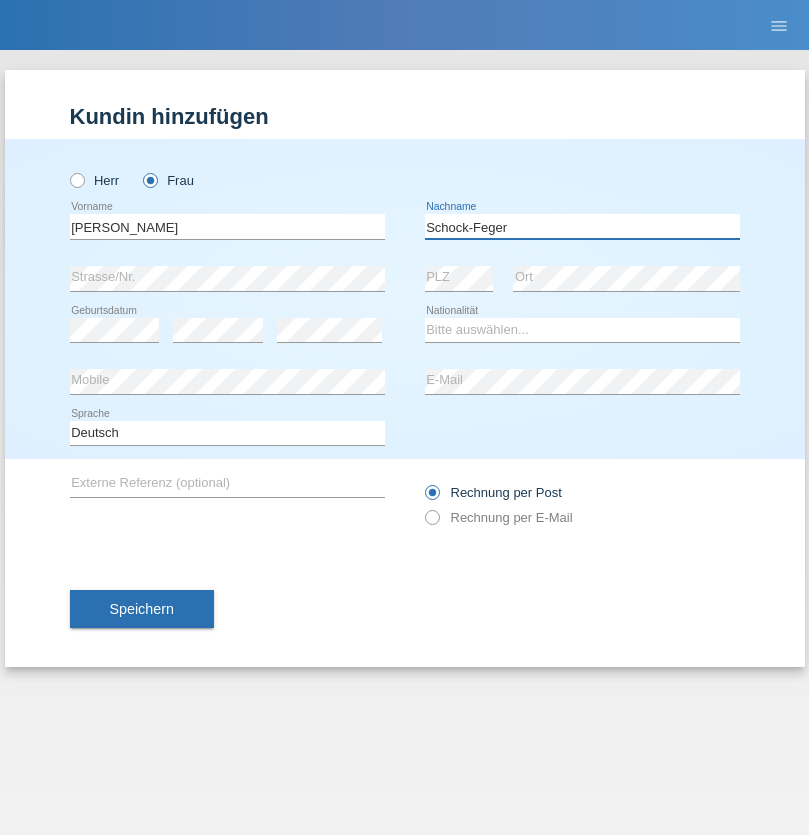 type on "Schock-Feger" 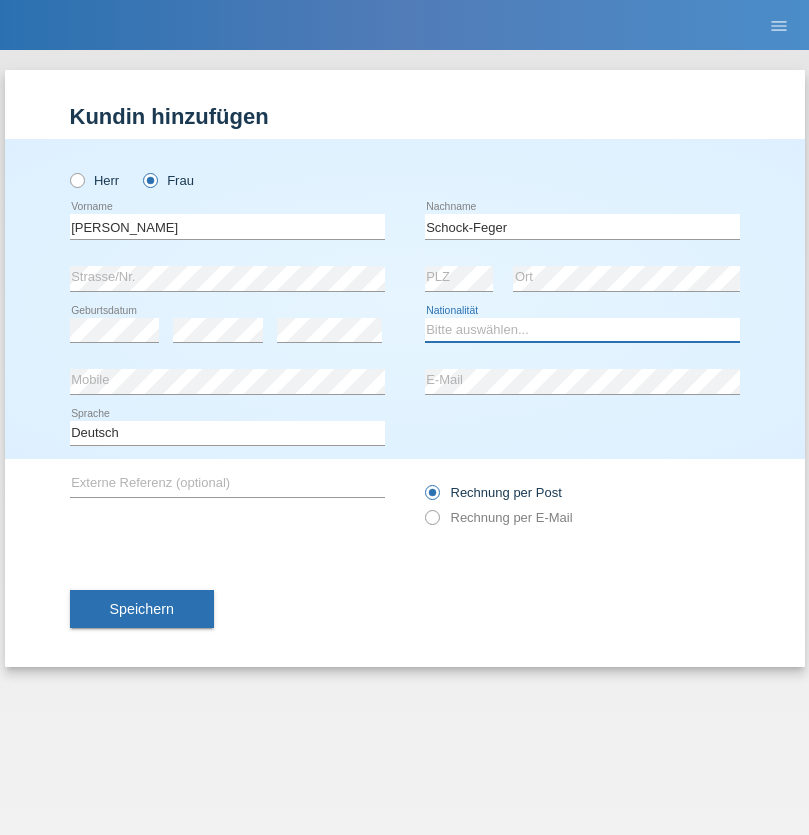 select on "CH" 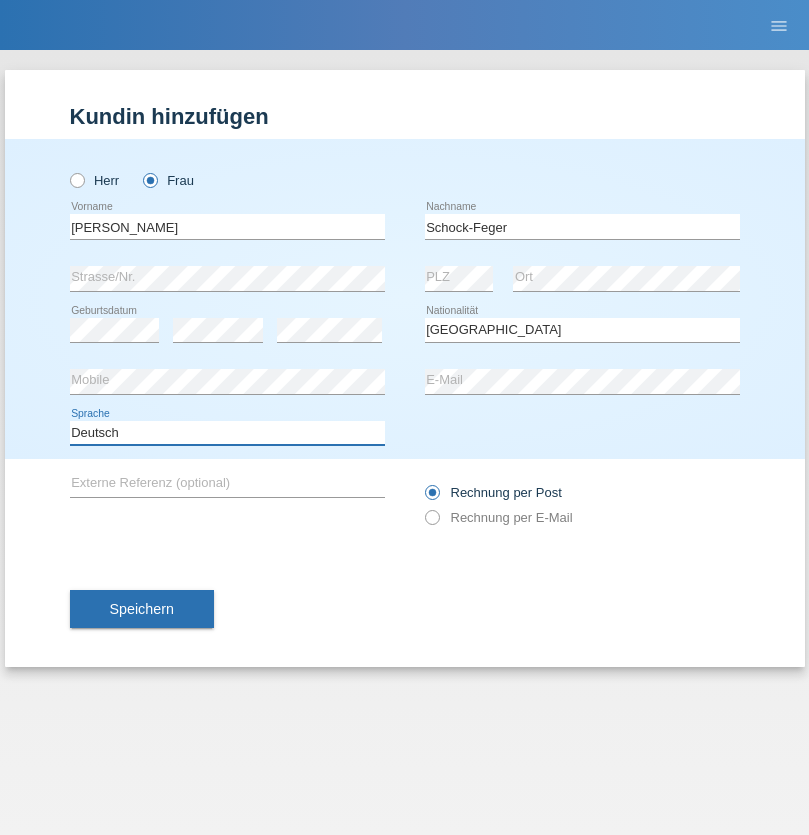 select on "en" 